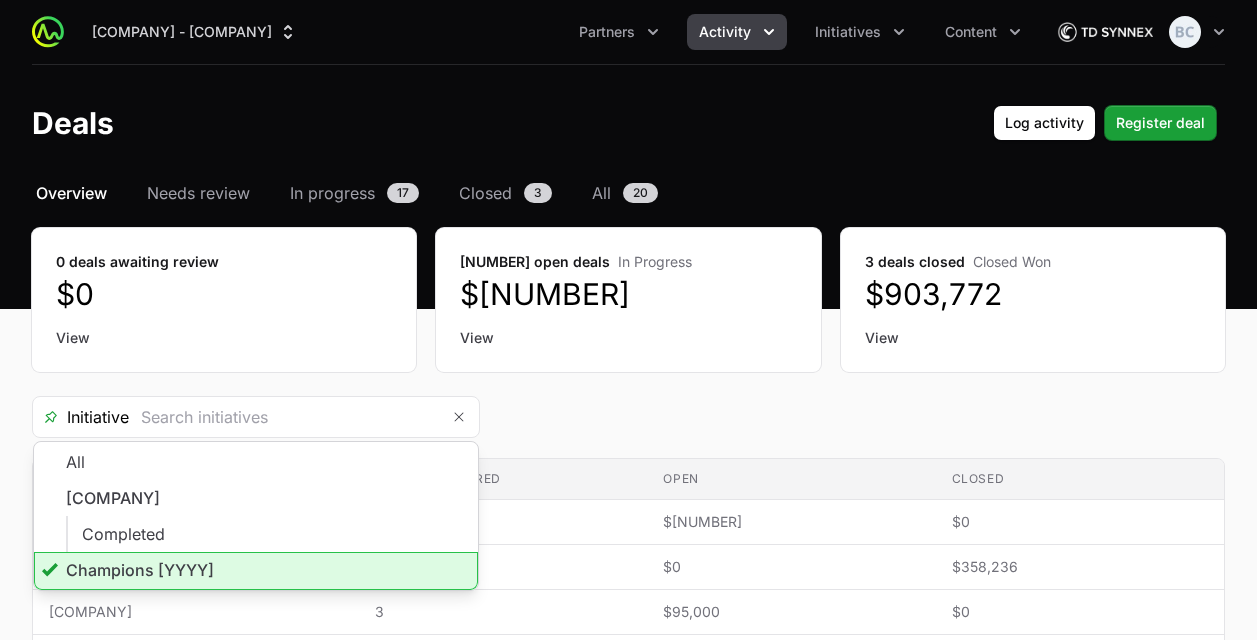 scroll, scrollTop: 0, scrollLeft: 0, axis: both 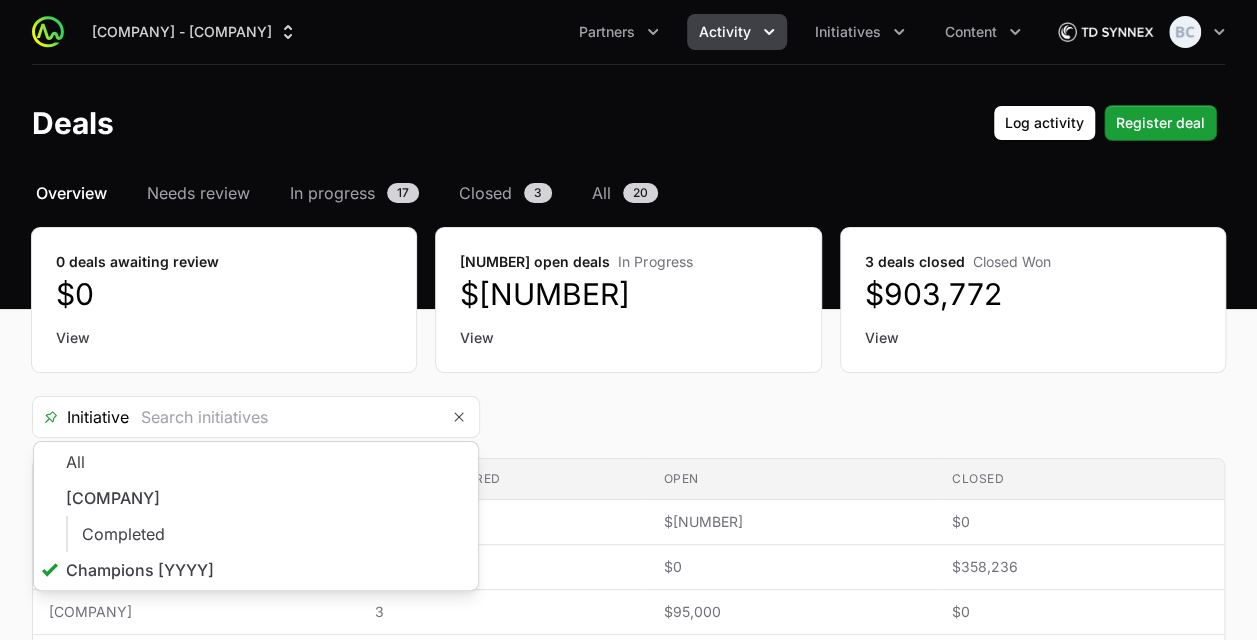 type on "Champions [YYYY]" 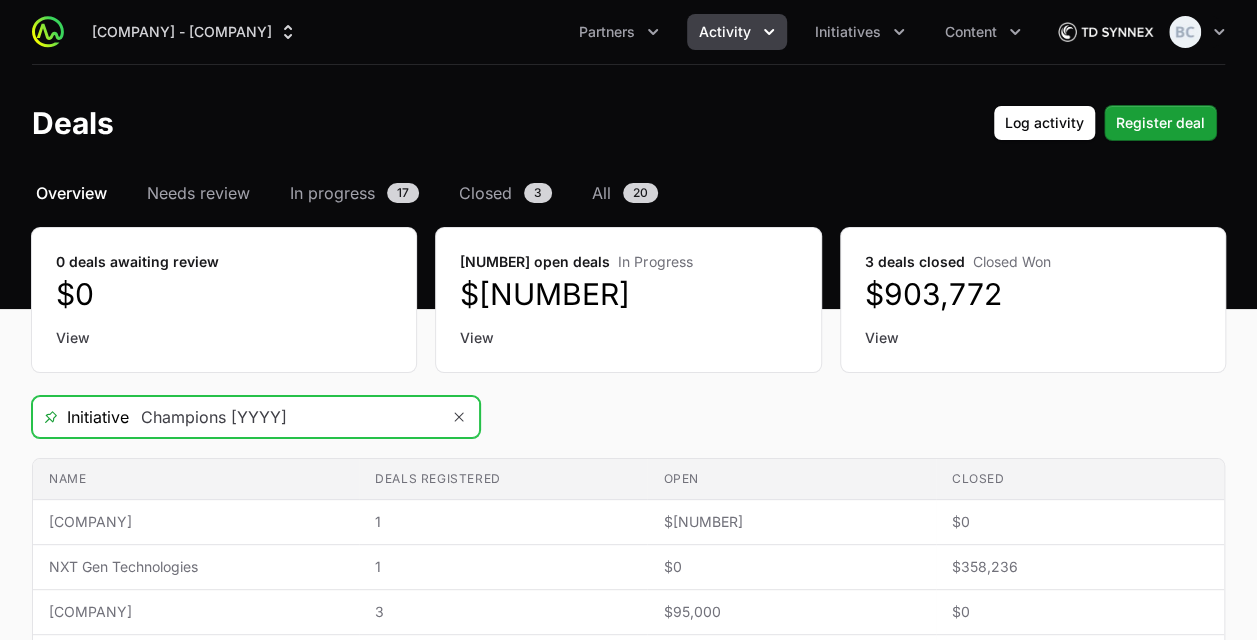 type 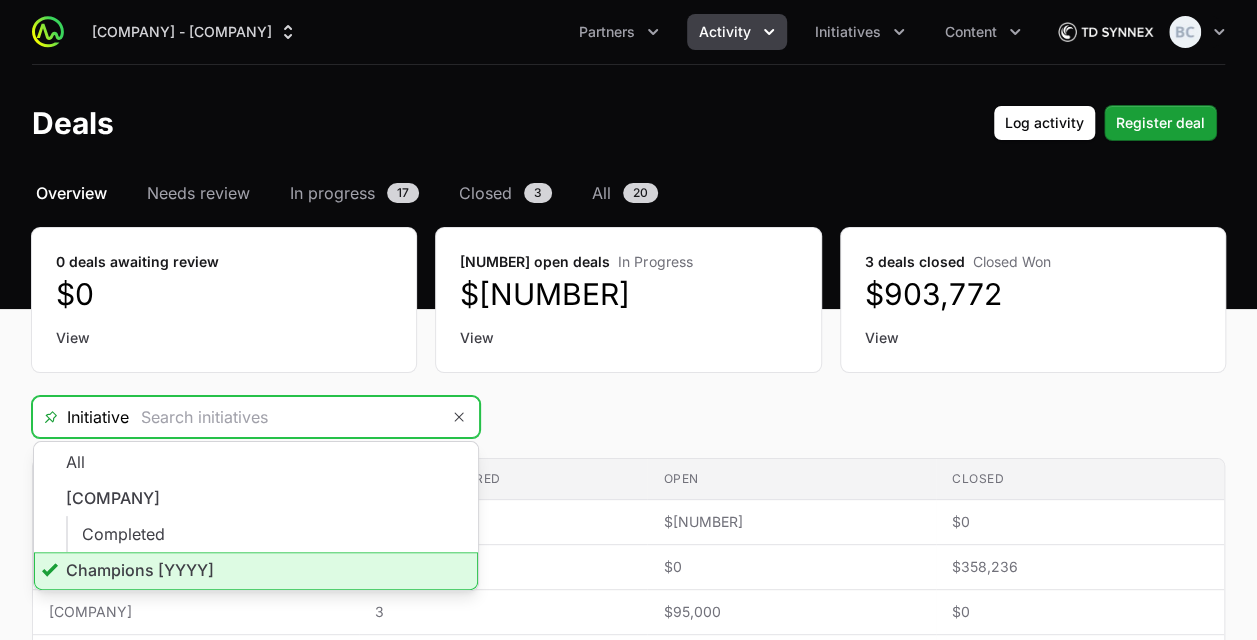 click on "Champions [YYYY]" 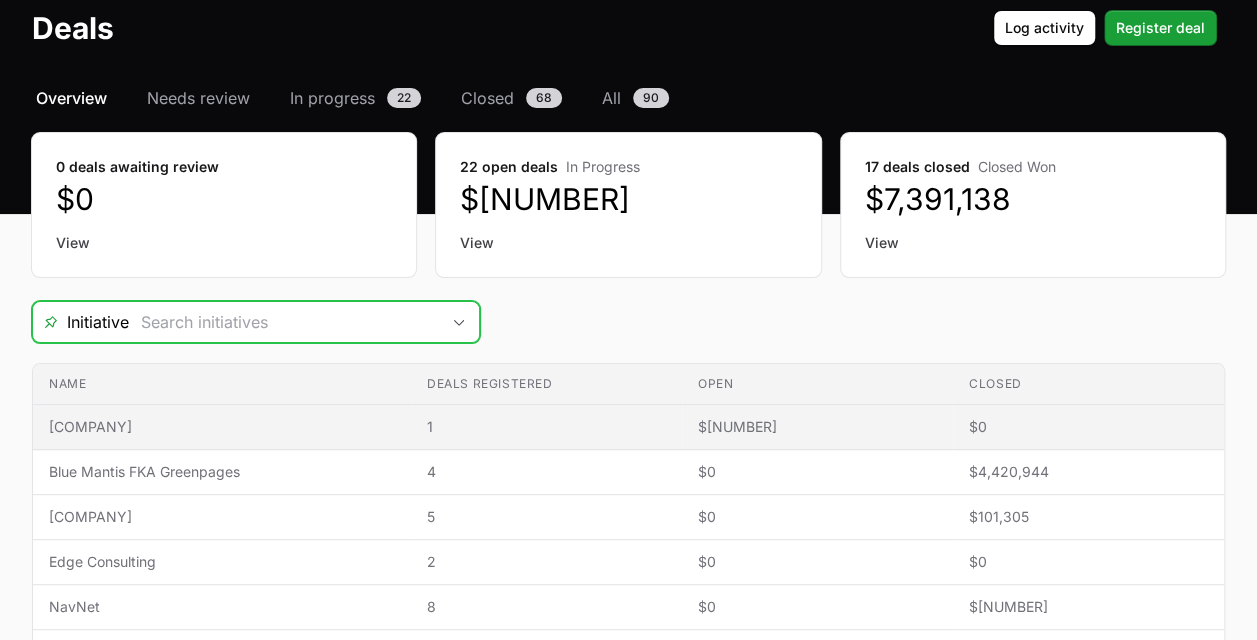scroll, scrollTop: 96, scrollLeft: 0, axis: vertical 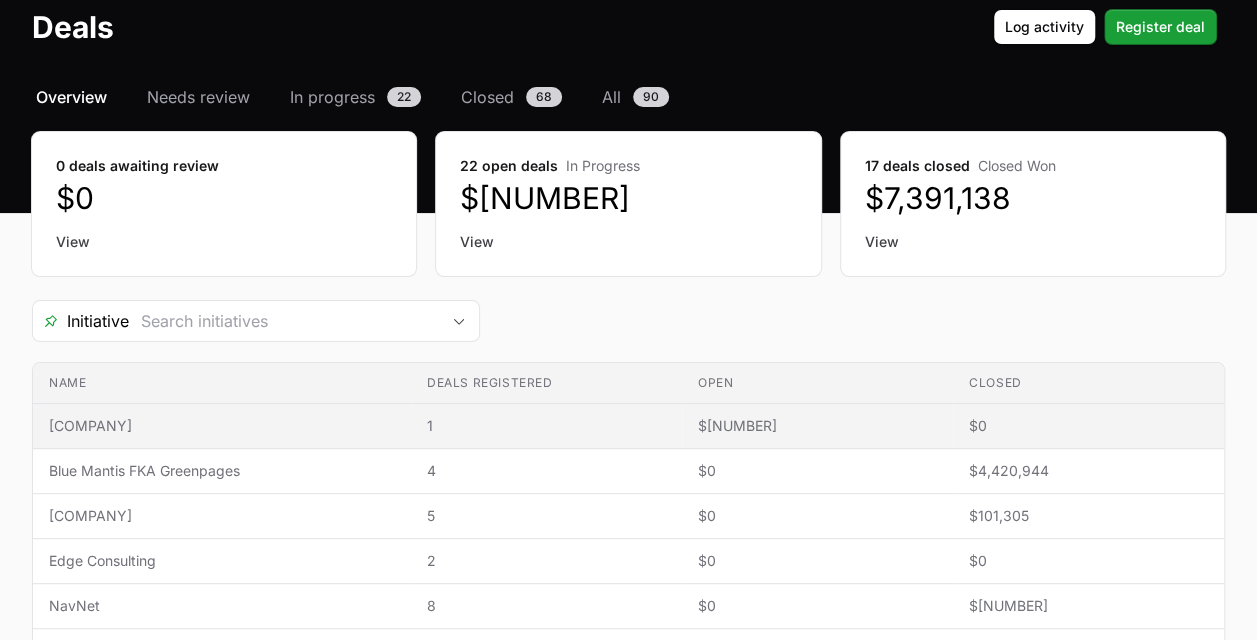 click on "1" 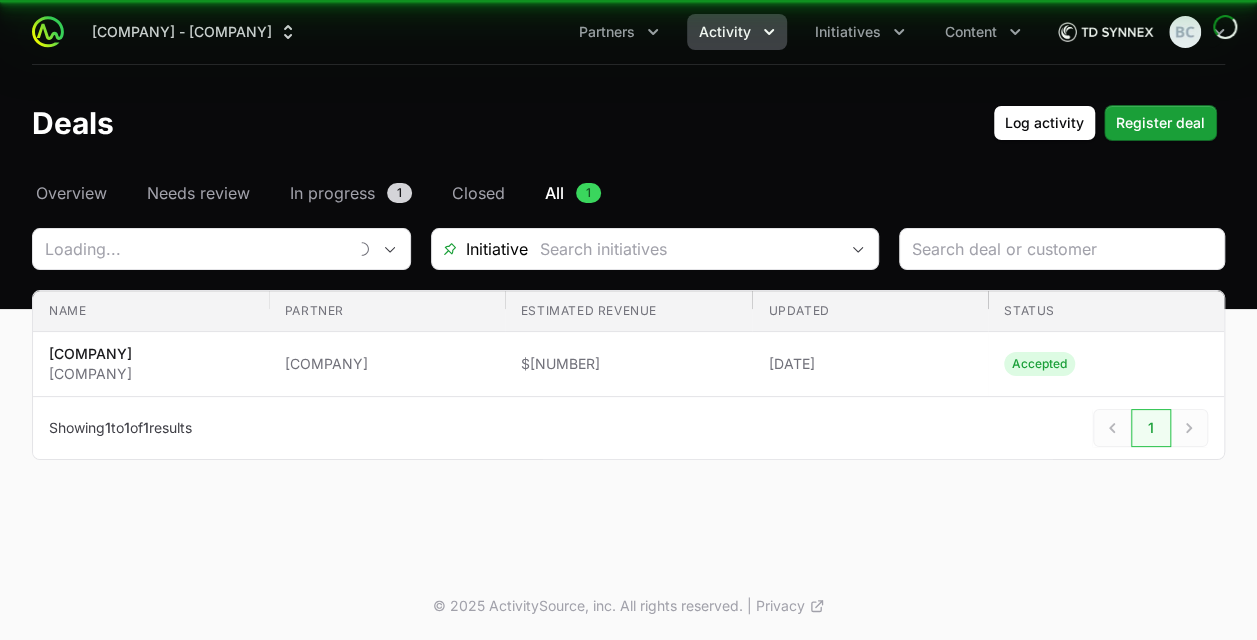 scroll, scrollTop: 0, scrollLeft: 0, axis: both 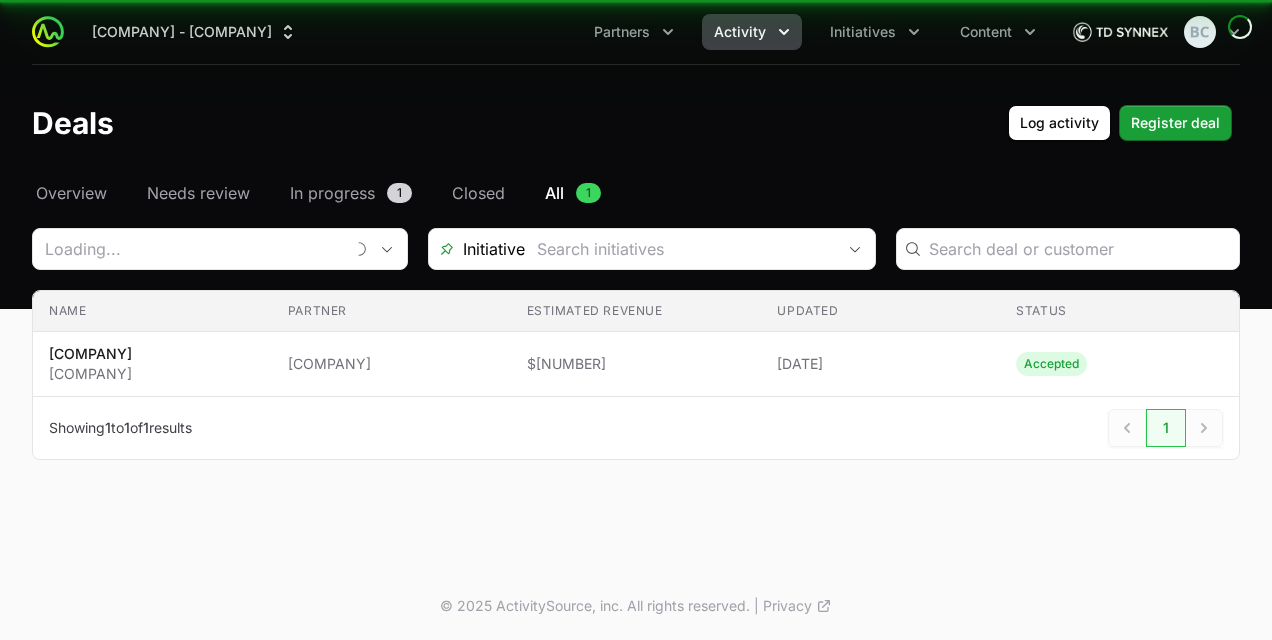type on "[COMPANY]" 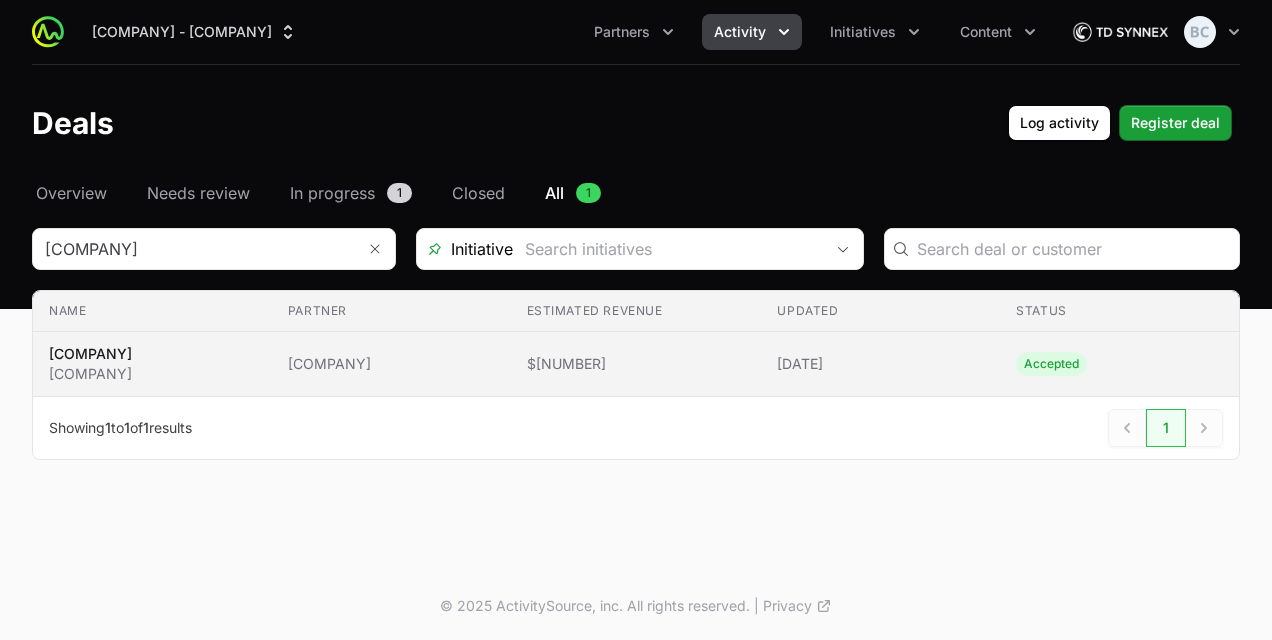 click on "Estimated revenue $997,998" 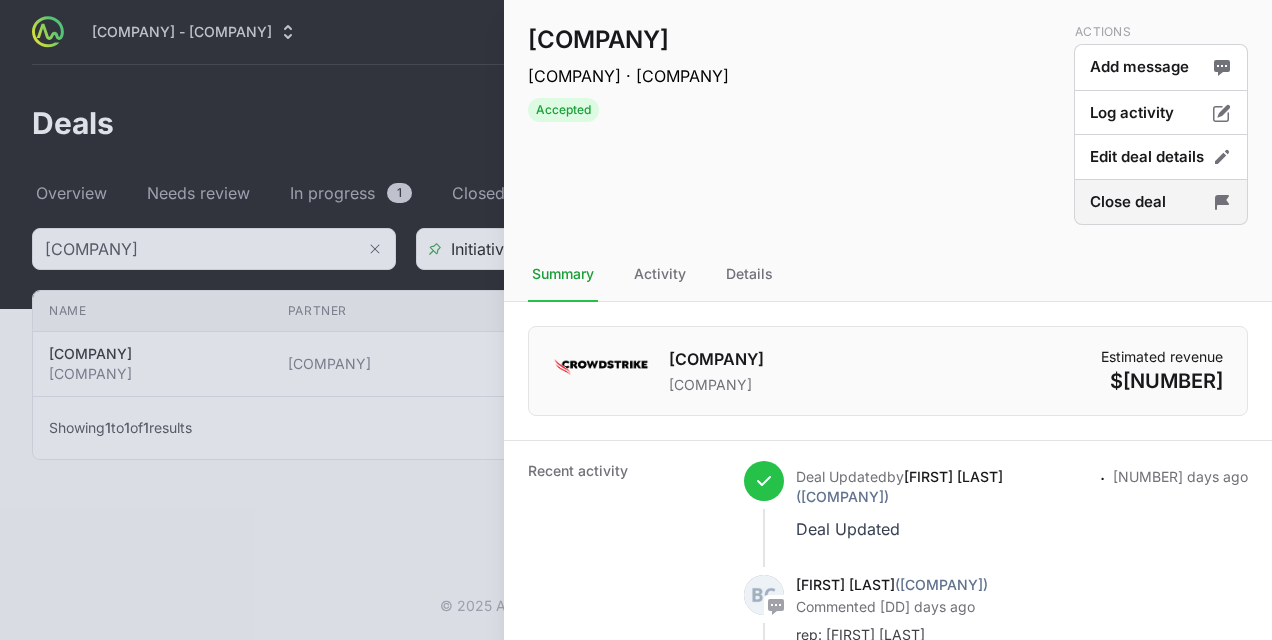 click on "Close deal" 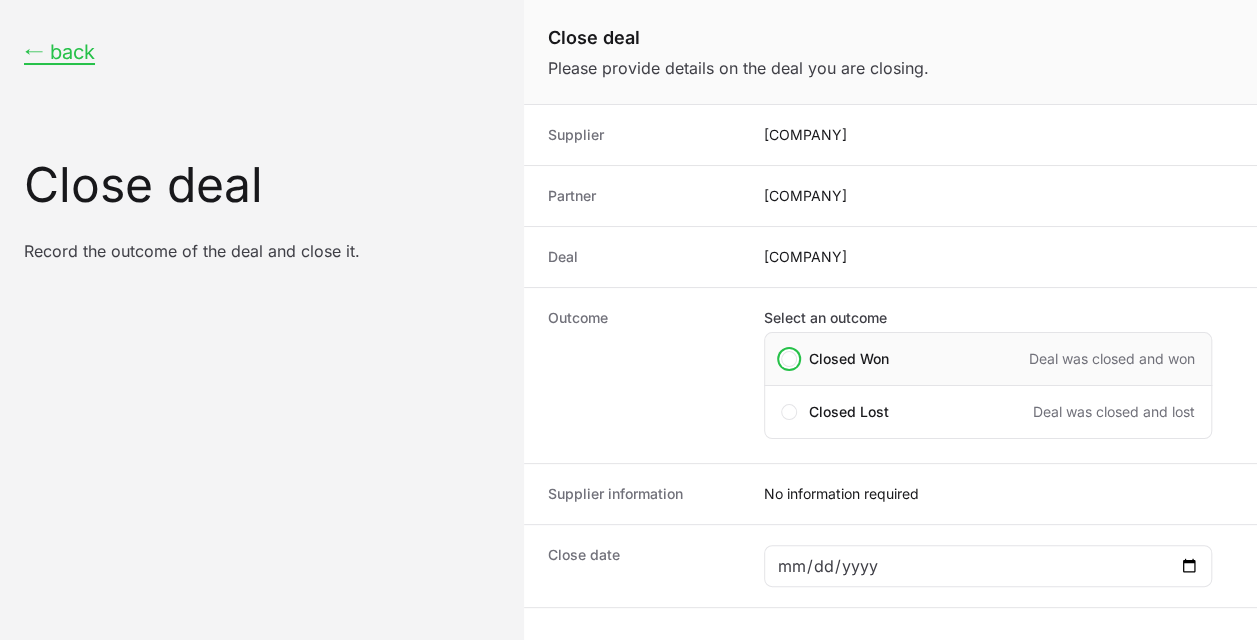click on "Closed Won" 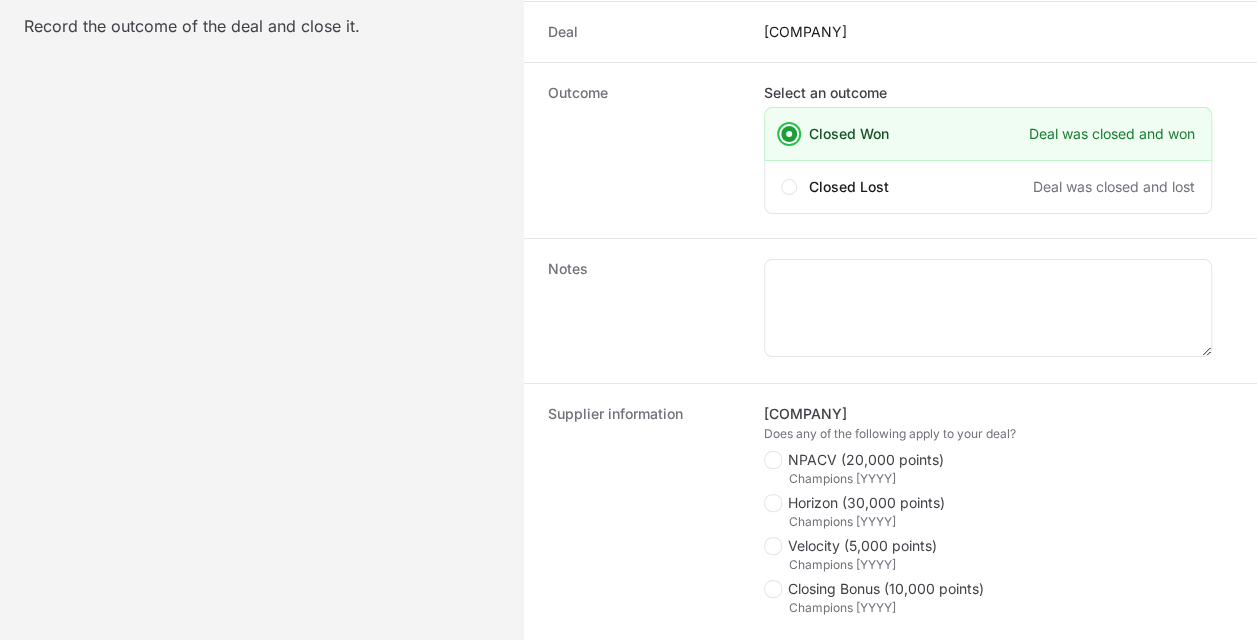 scroll, scrollTop: 242, scrollLeft: 0, axis: vertical 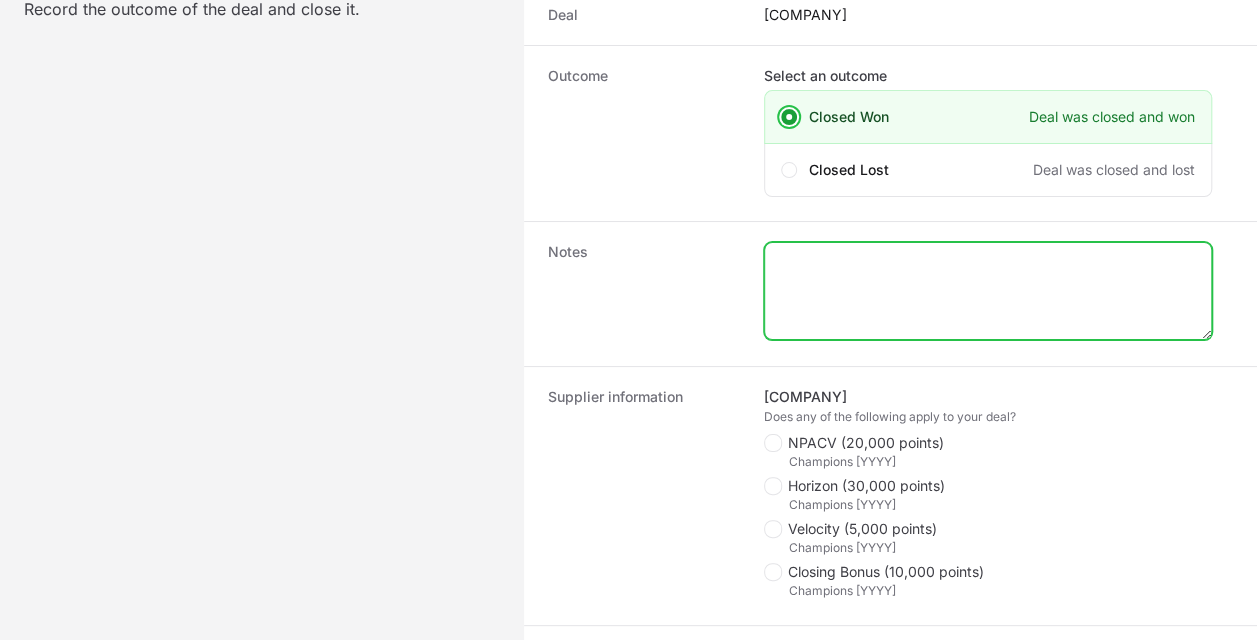 click 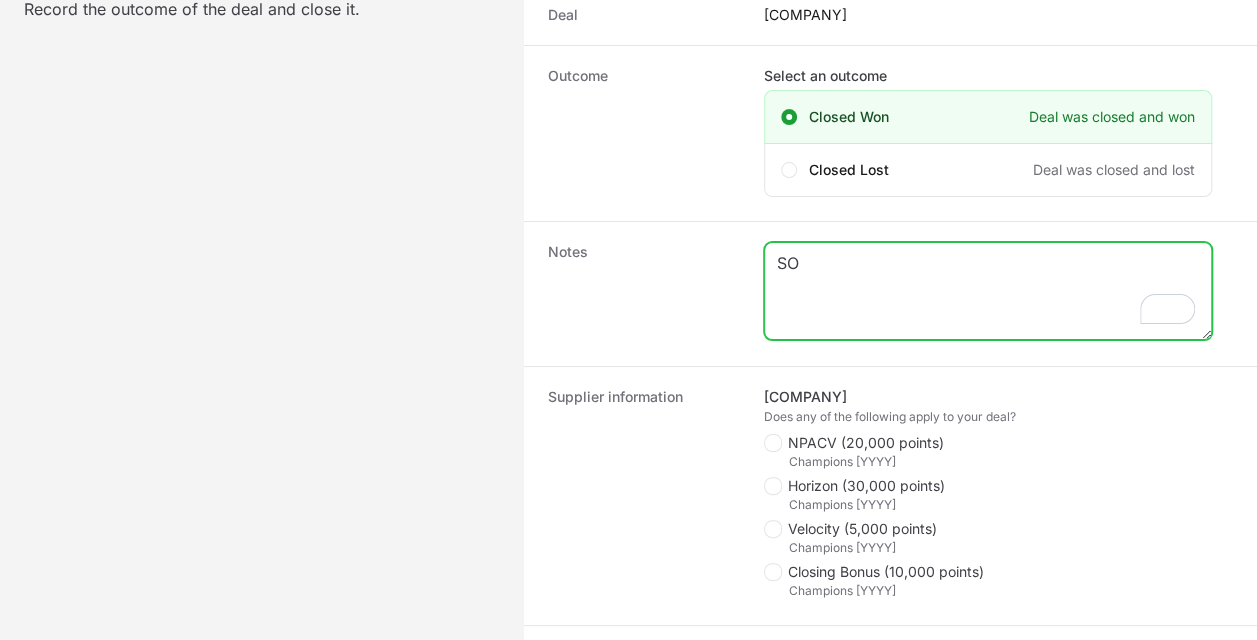 click on "SO" 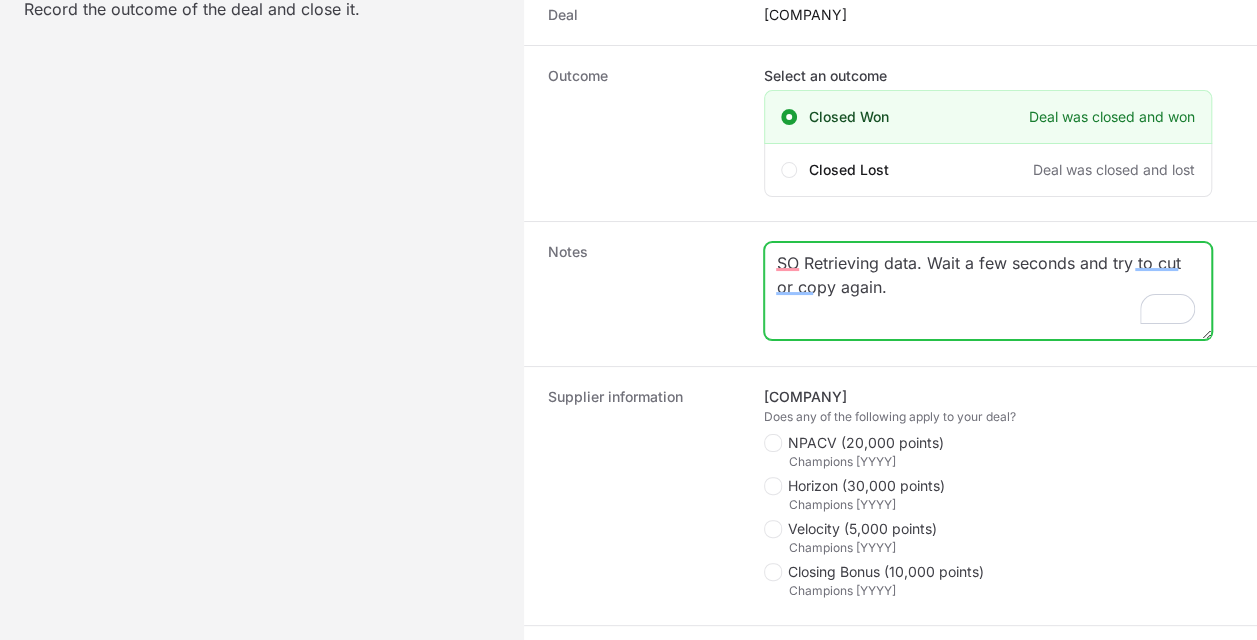 drag, startPoint x: 888, startPoint y: 274, endPoint x: 812, endPoint y: 255, distance: 78.339005 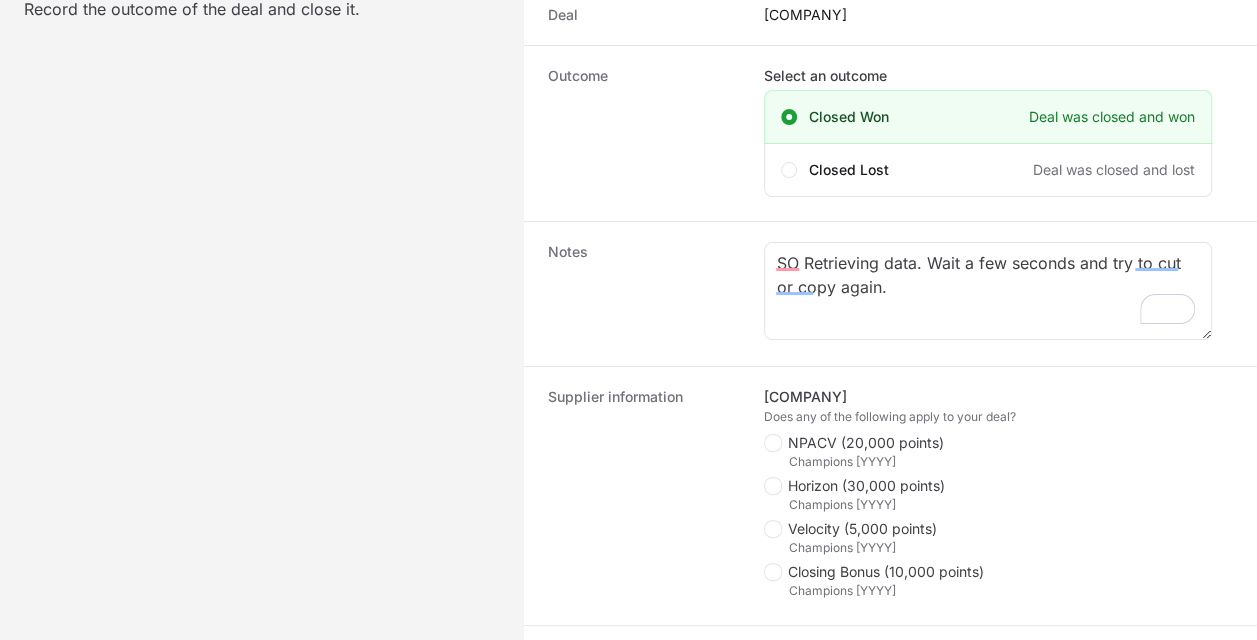 drag, startPoint x: 812, startPoint y: 255, endPoint x: 816, endPoint y: 228, distance: 27.294687 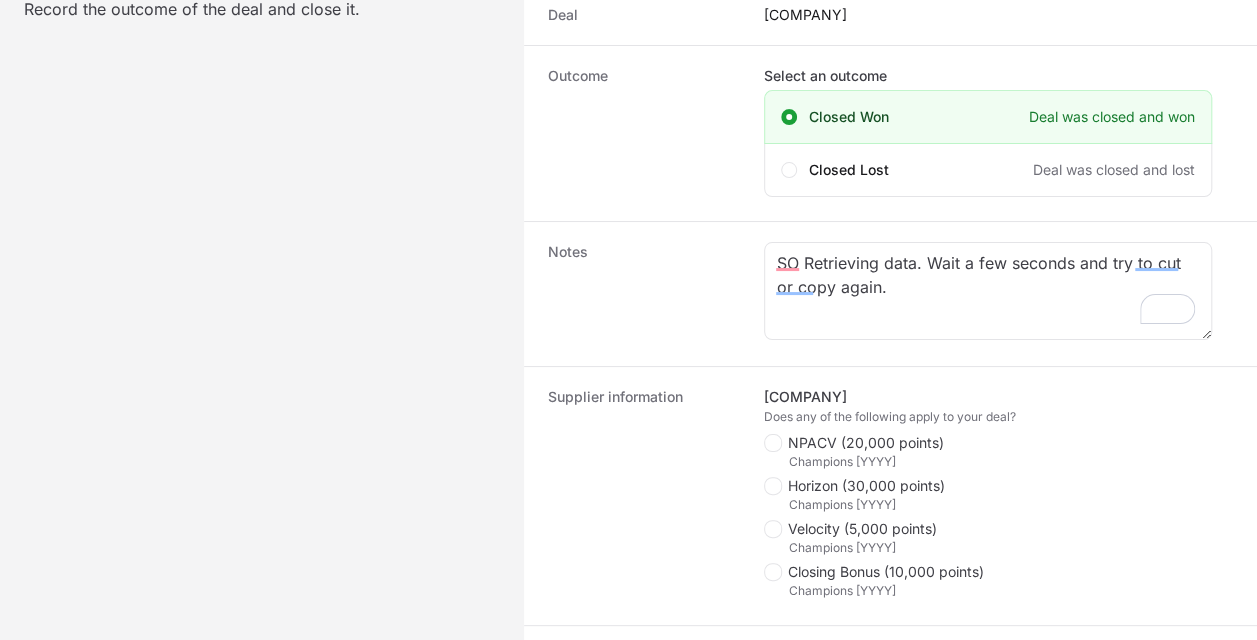 click on "Notes SO Retrieving data. Wait a few seconds and try to cut or copy again." 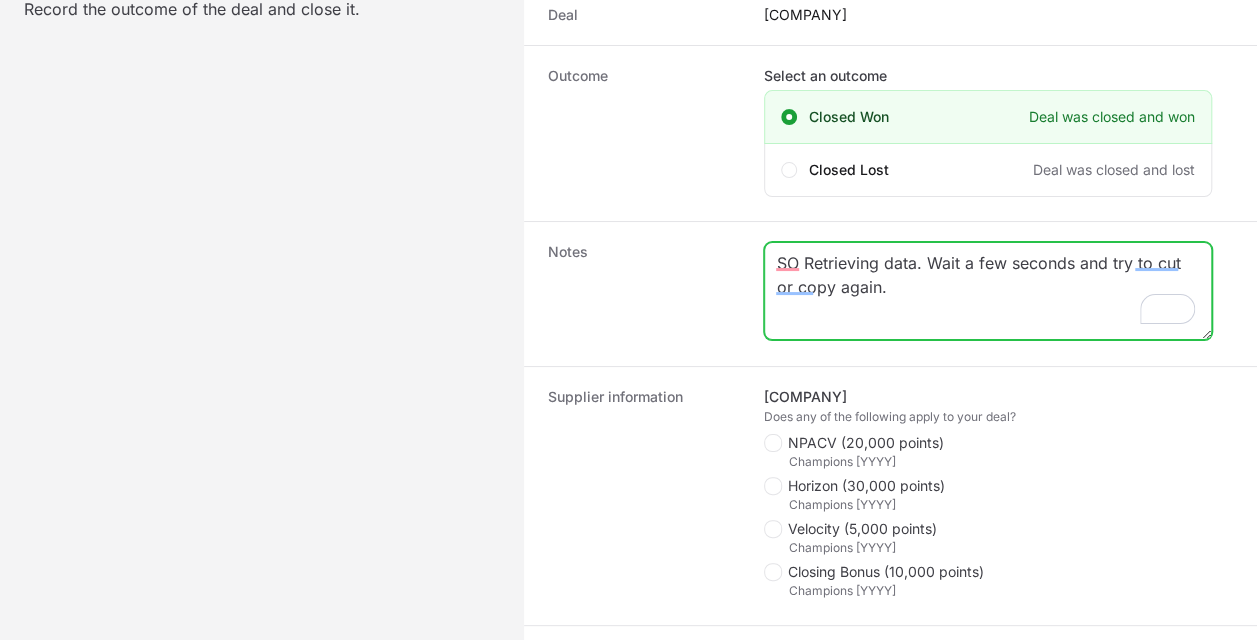 drag, startPoint x: 870, startPoint y: 290, endPoint x: 807, endPoint y: 258, distance: 70.66116 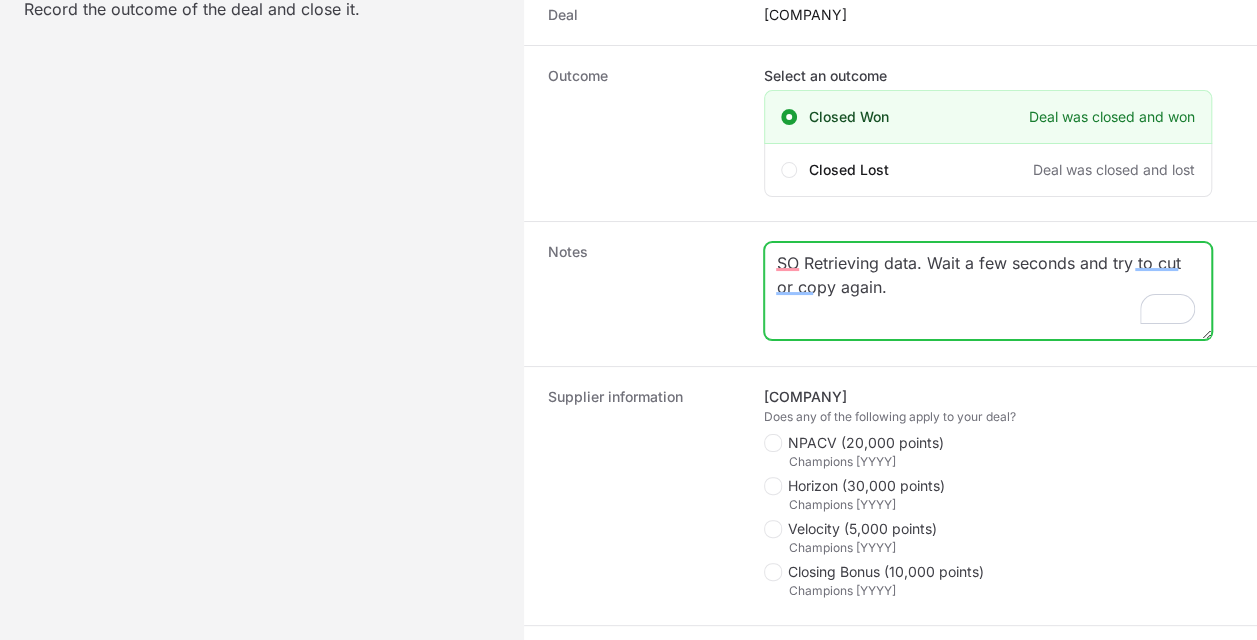 click on "SO Retrieving data. Wait a few seconds and try to cut or copy again." 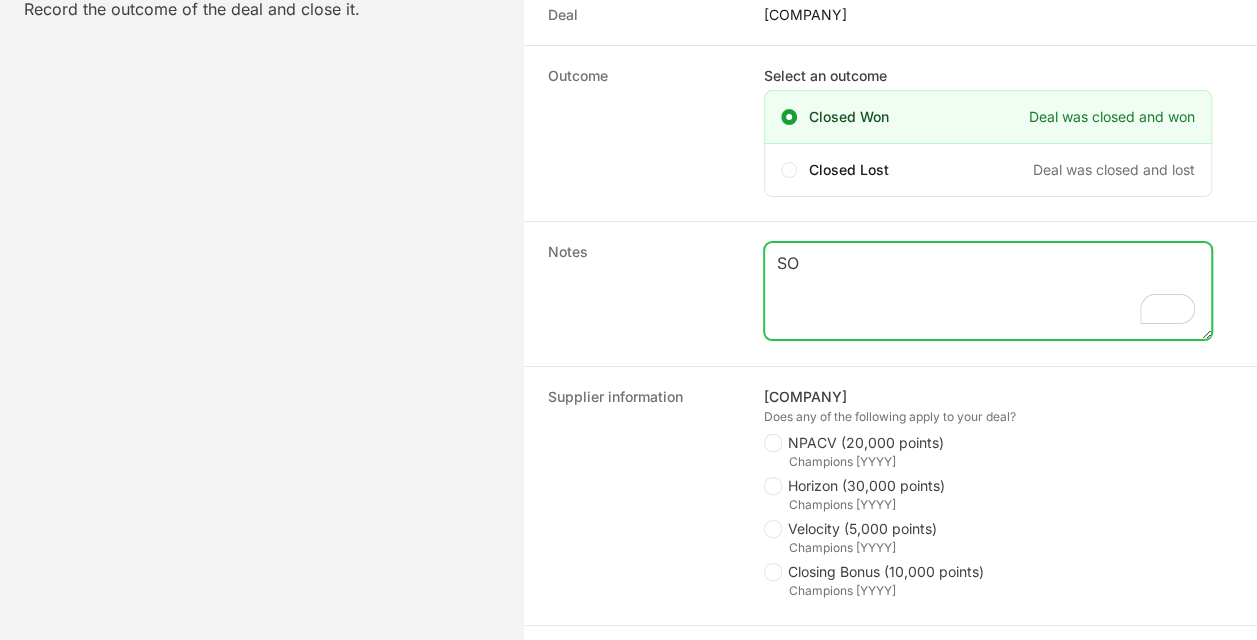 click on "SO" 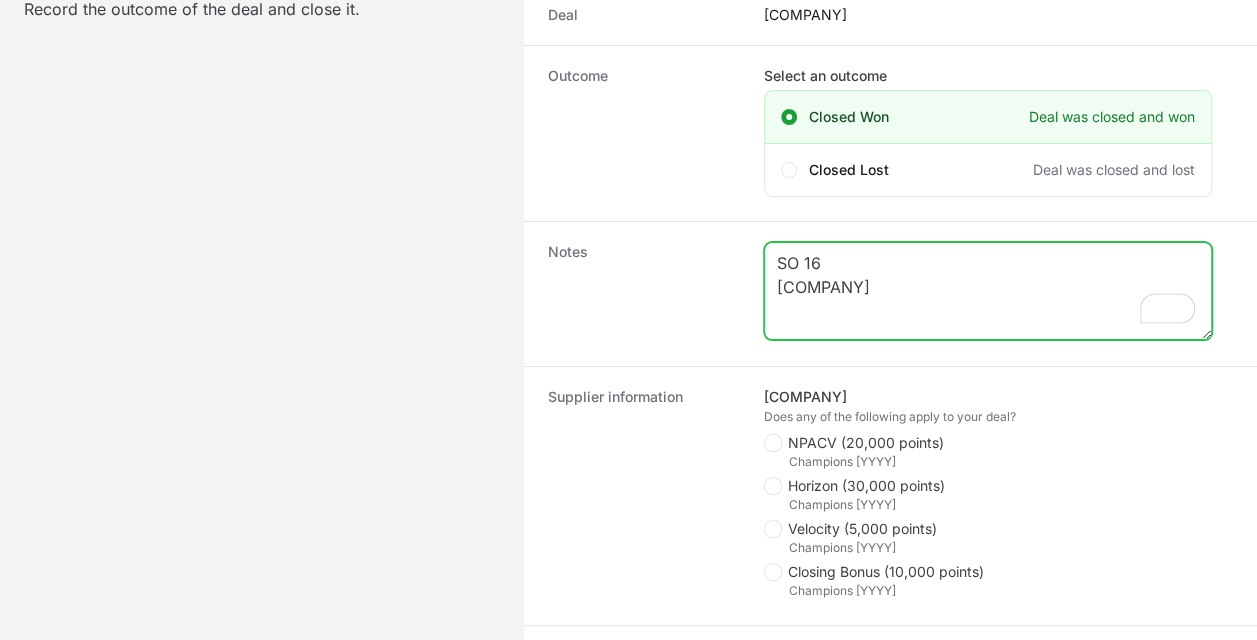 click on "SO 16
[COMPANY]" 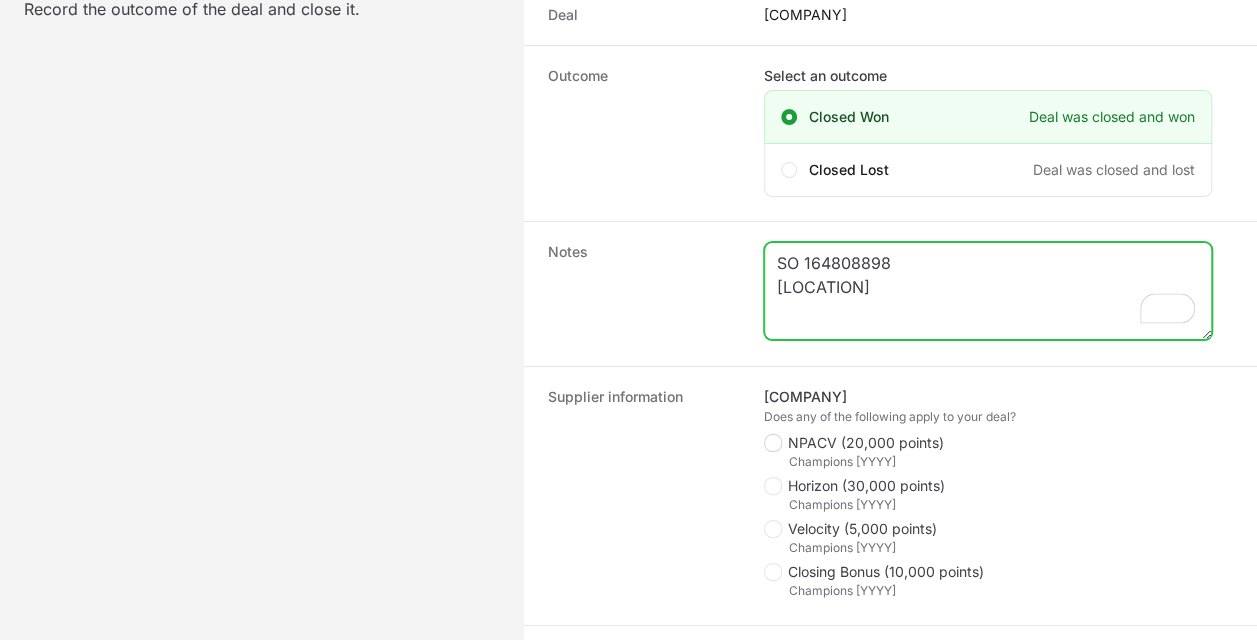 type on "SO 164808898
[LOCATION]" 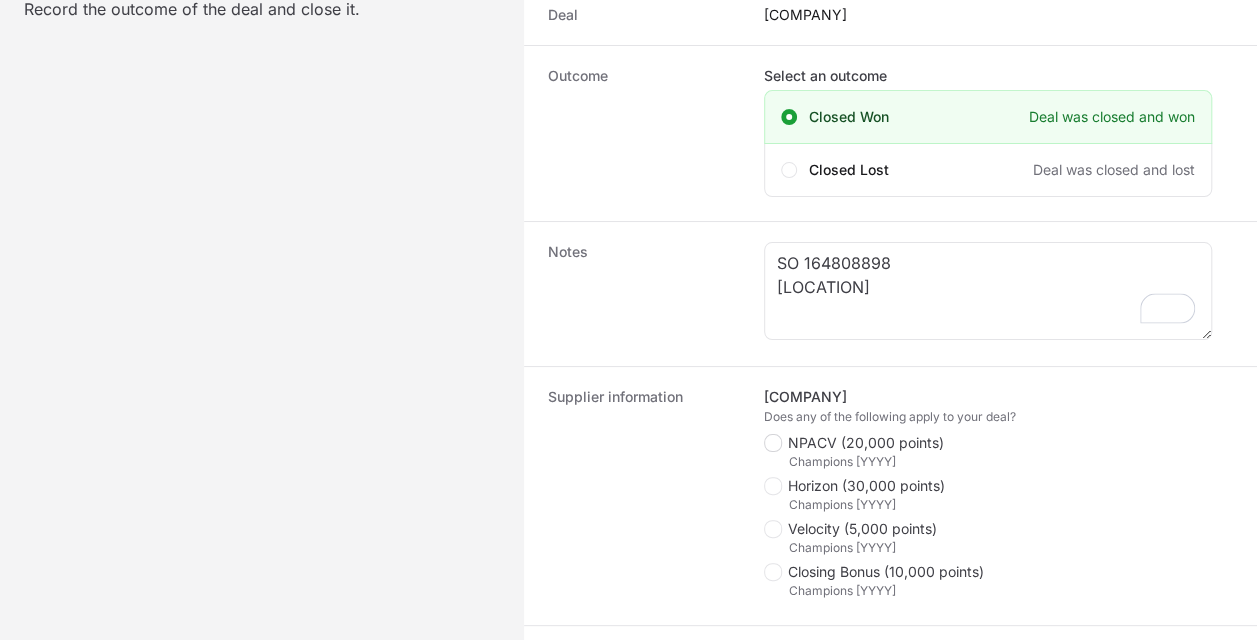 click 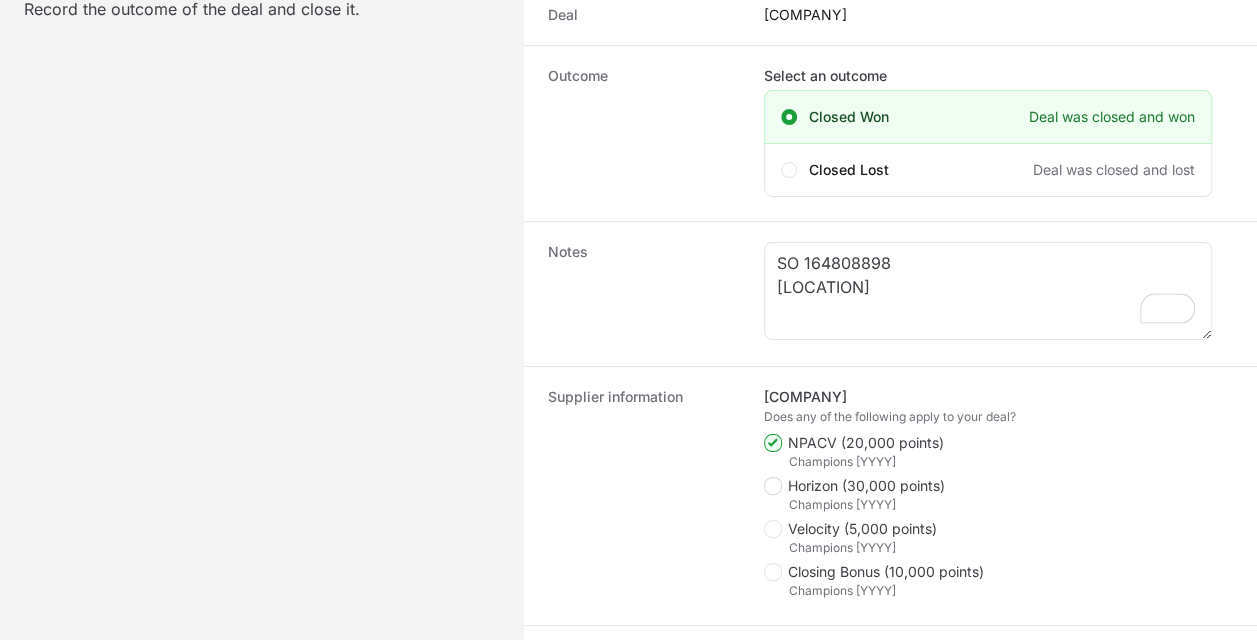 click 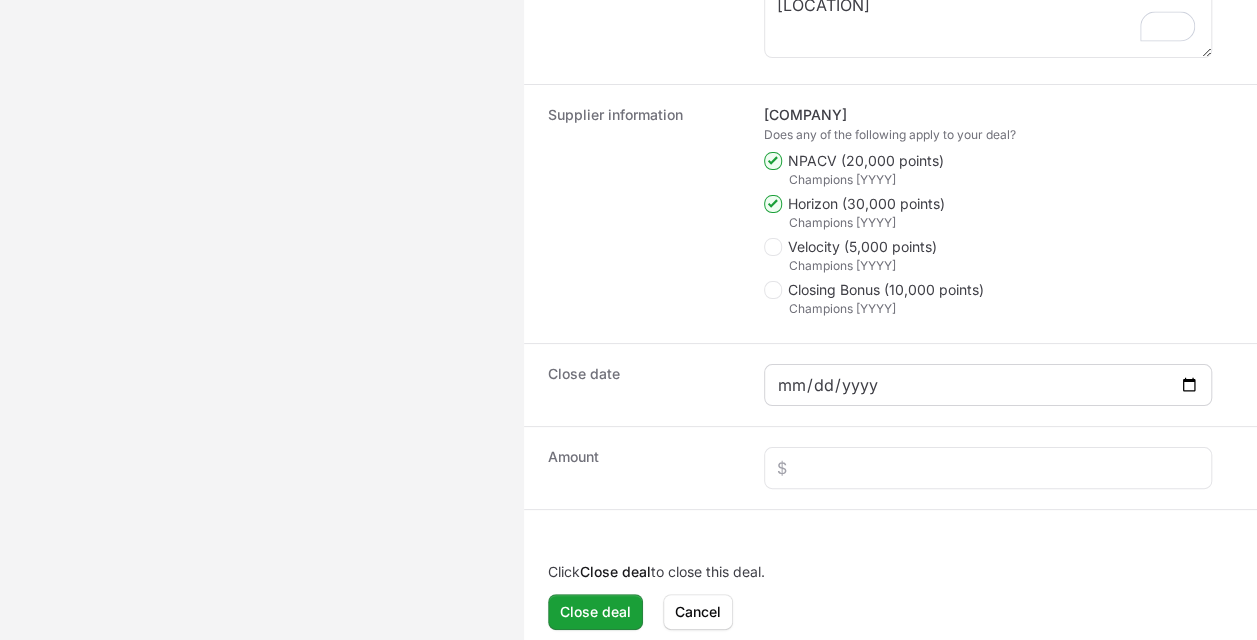 scroll, scrollTop: 526, scrollLeft: 0, axis: vertical 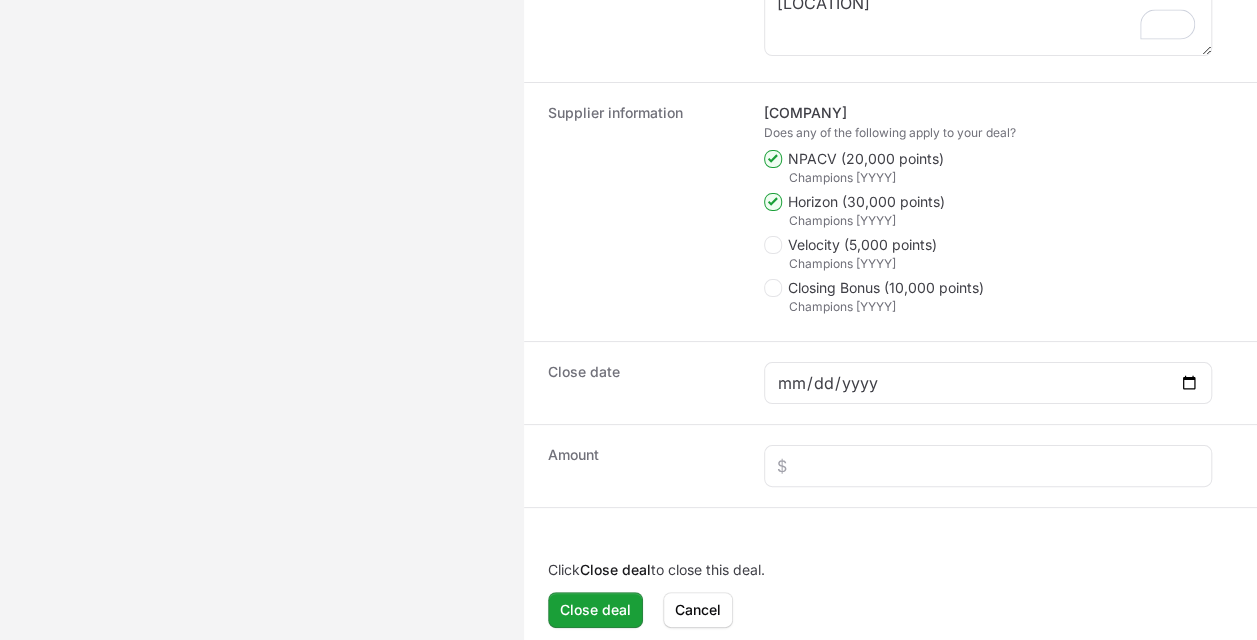 click on "Close date" 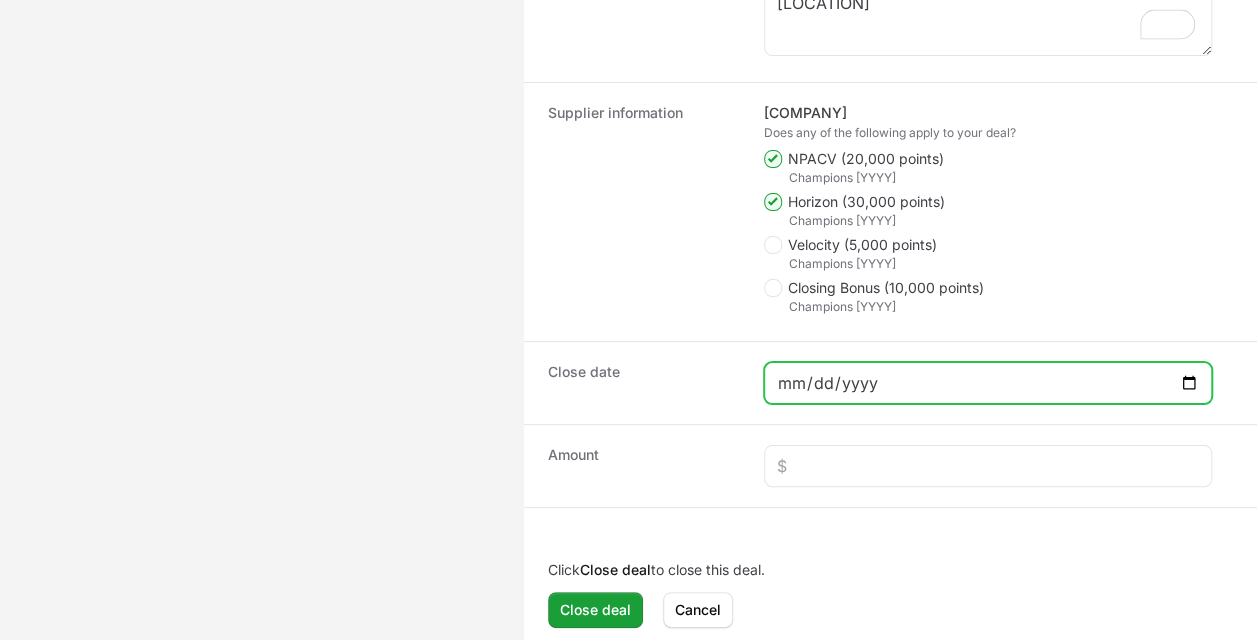 click 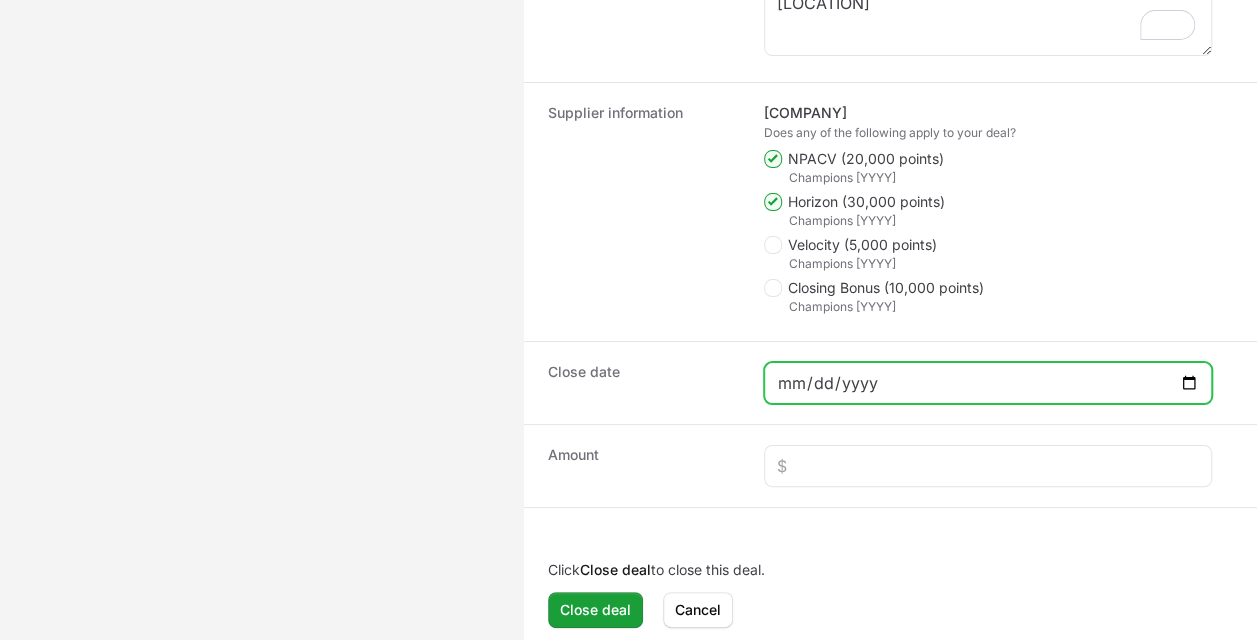 click 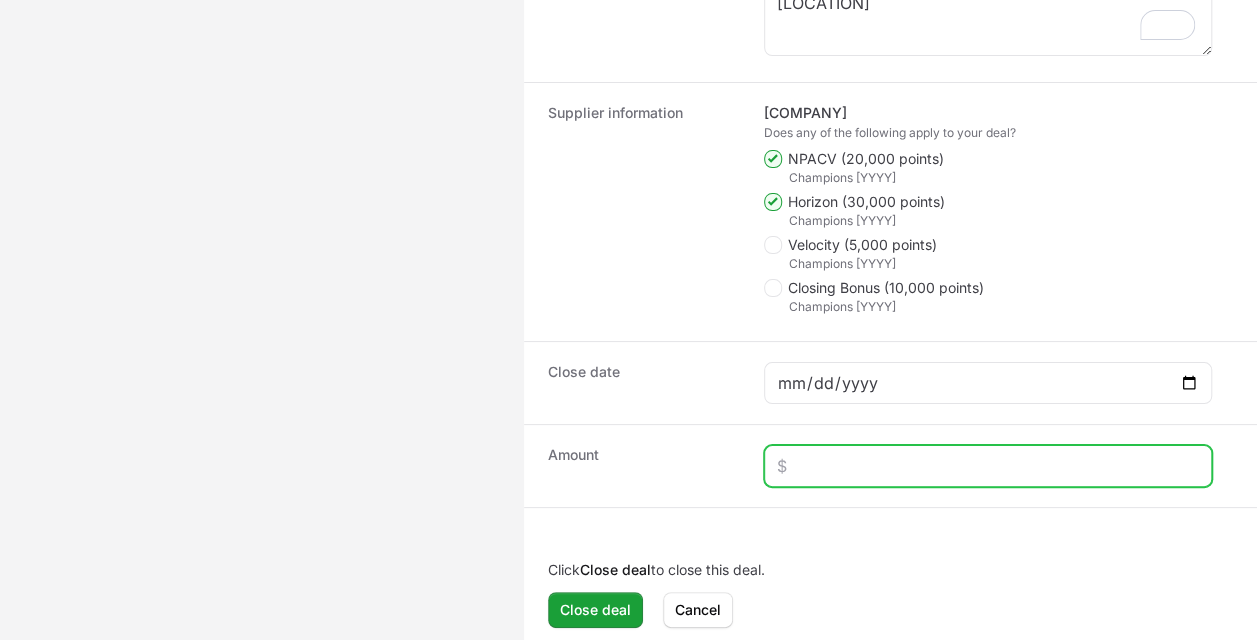 click 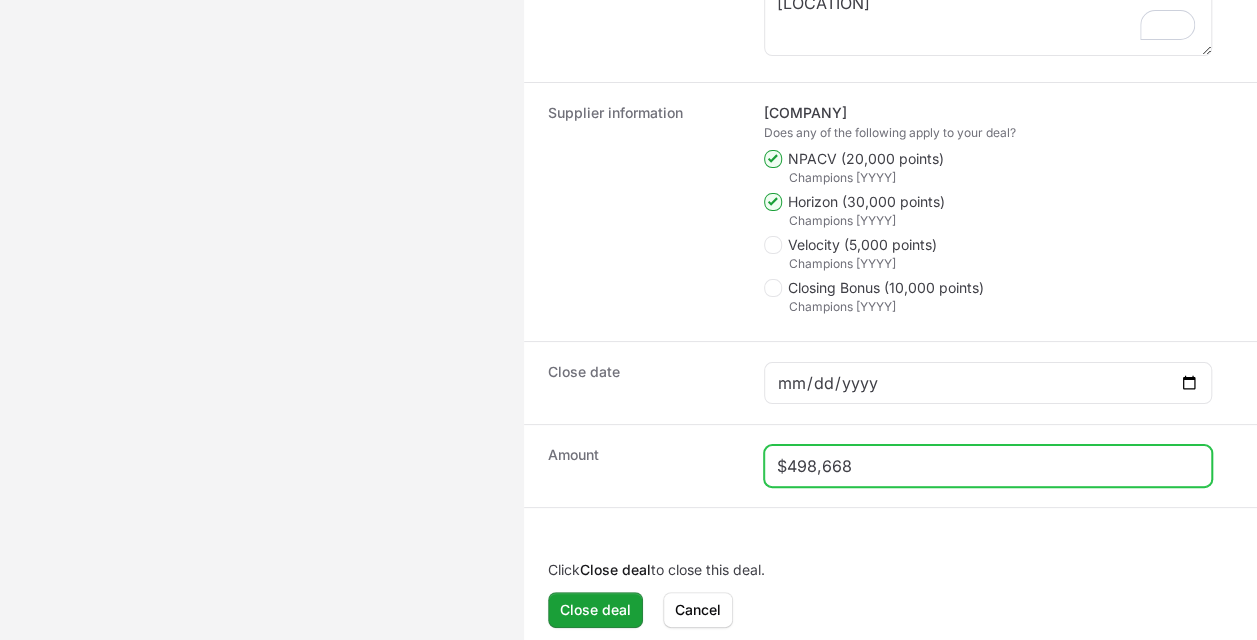 scroll, scrollTop: 530, scrollLeft: 0, axis: vertical 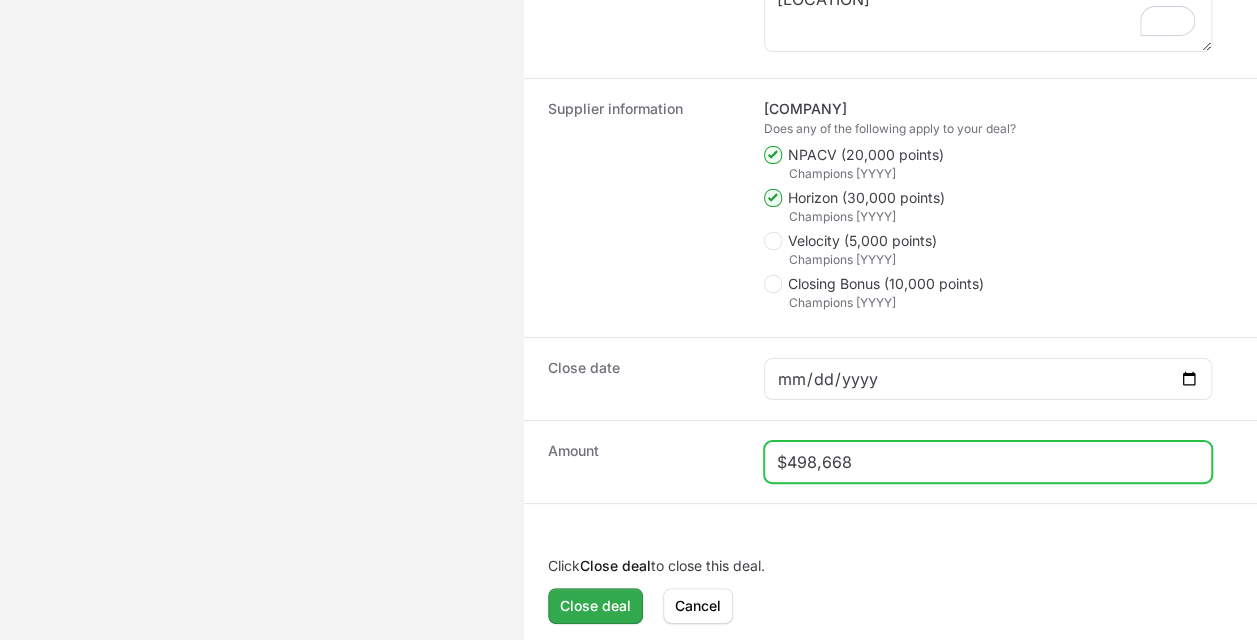 type on "$498,668" 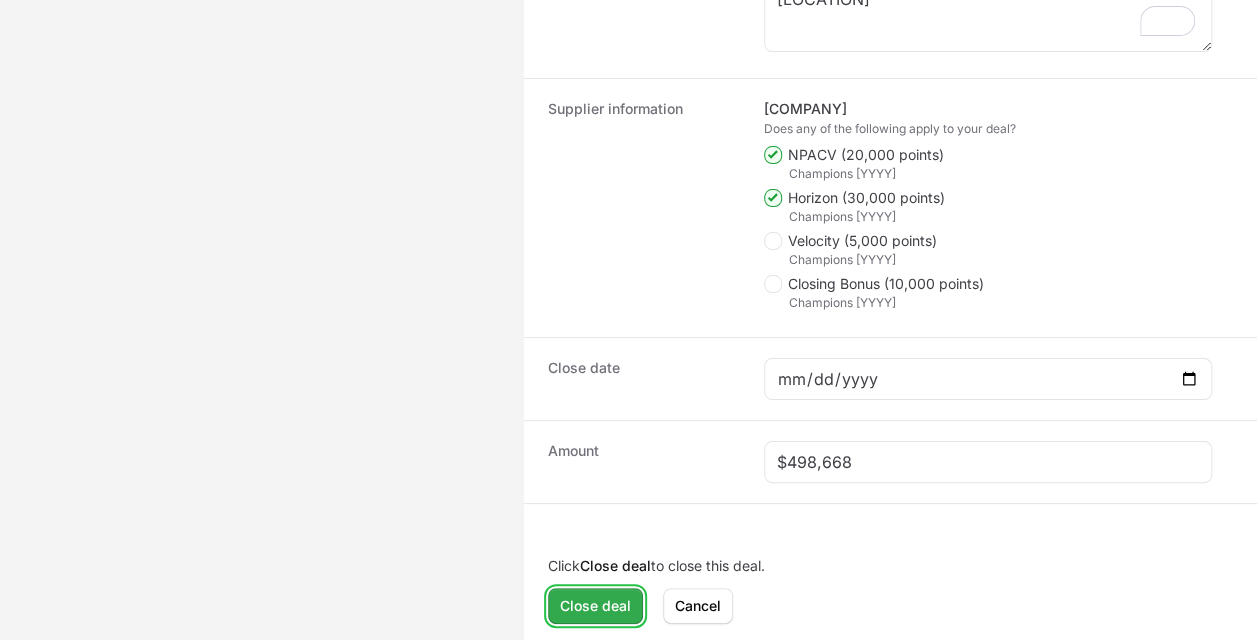 click on "Close deal" 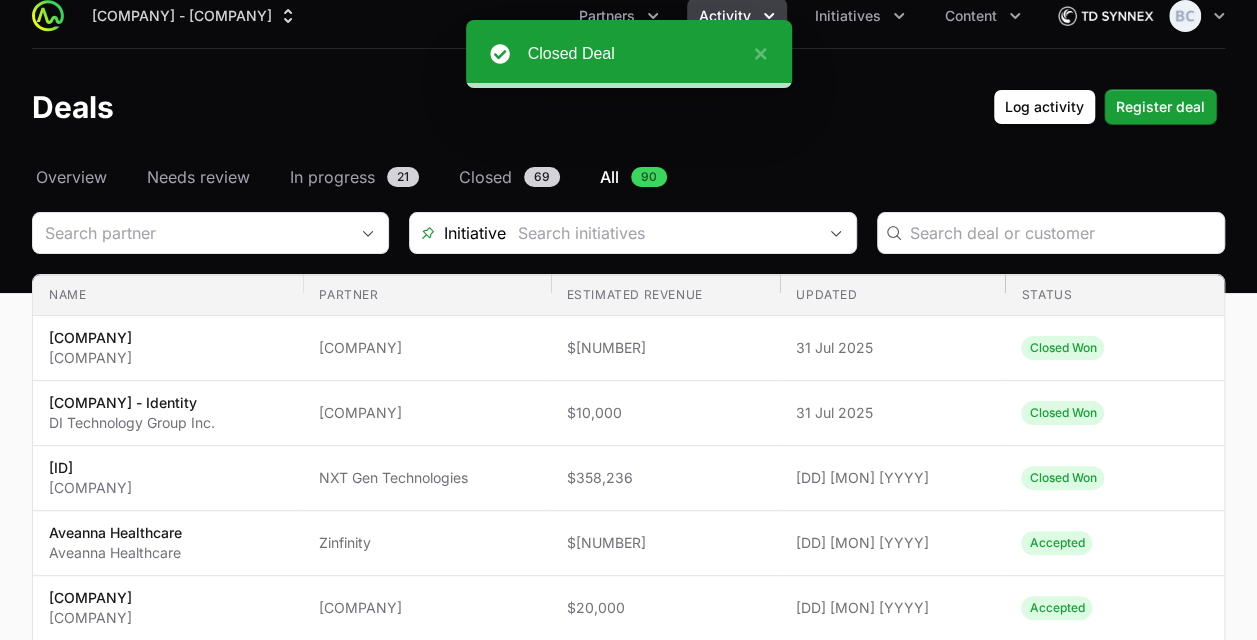 scroll, scrollTop: 0, scrollLeft: 0, axis: both 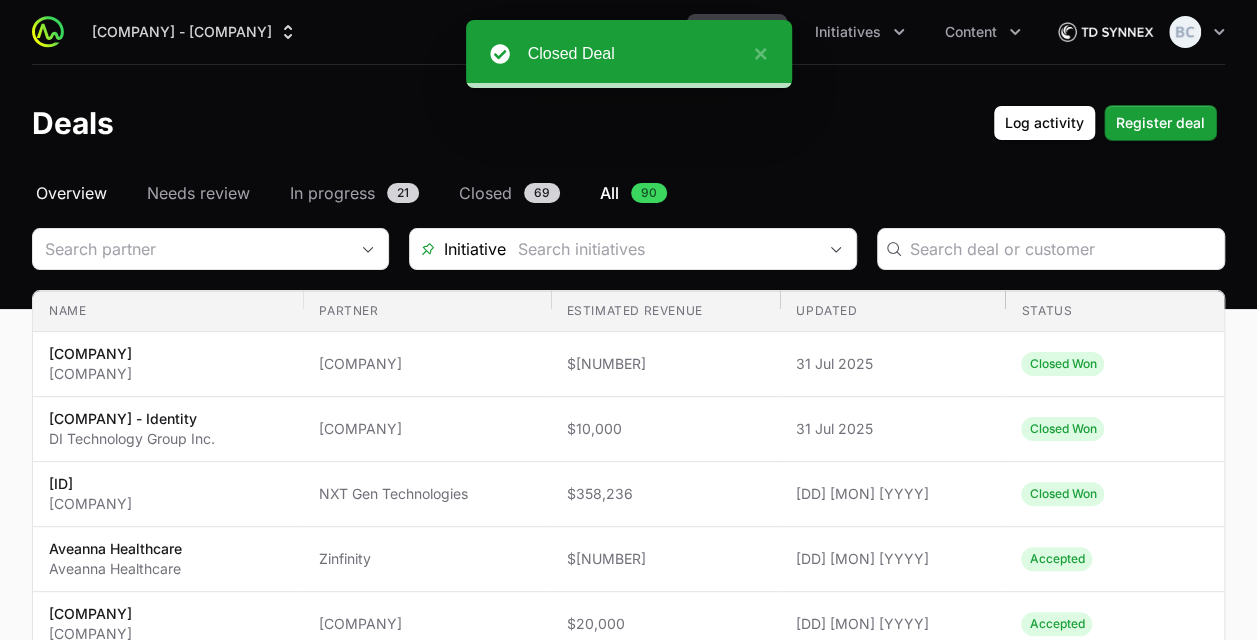 click on "Overview" 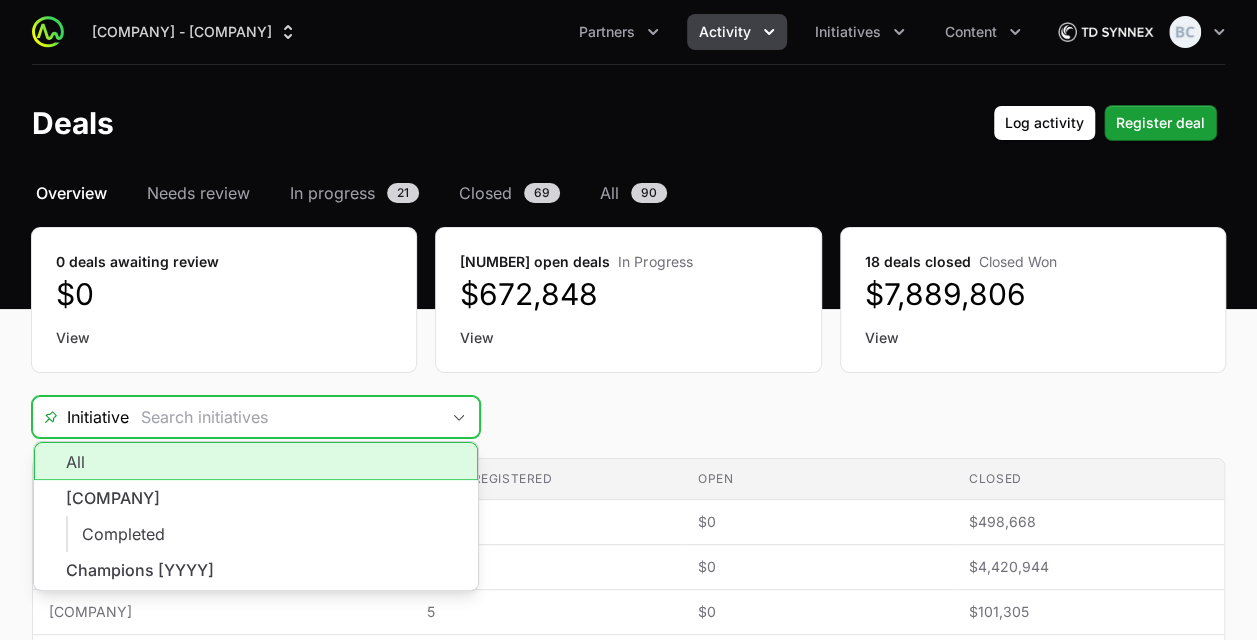 click 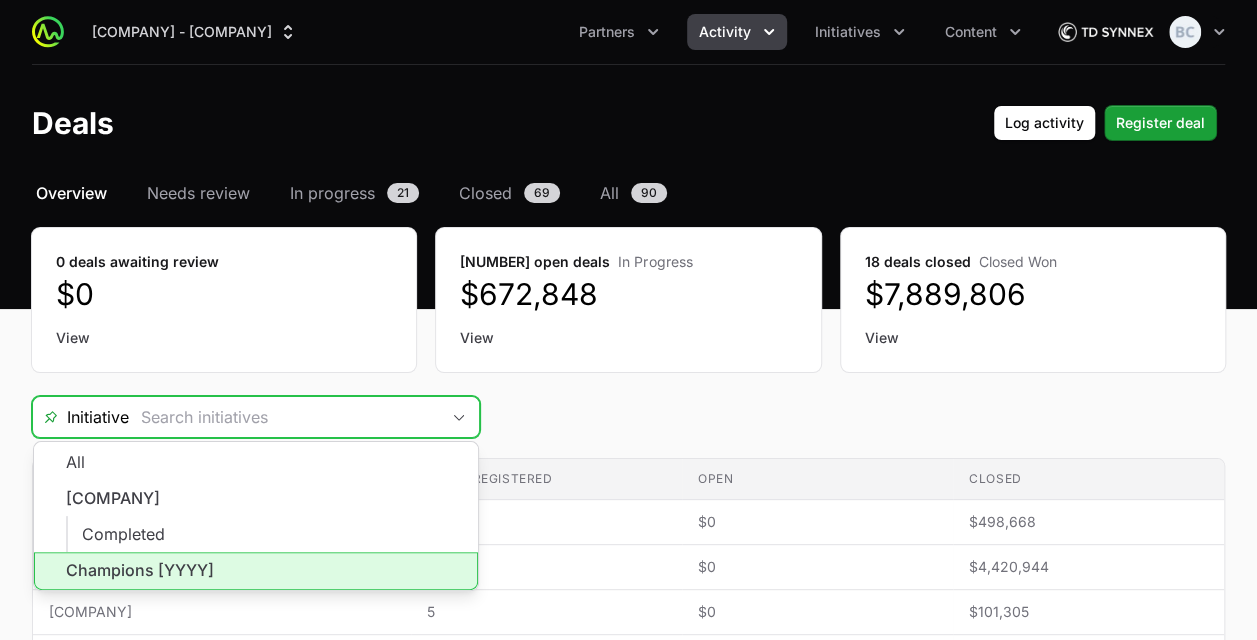click on "Champions [YYYY]" 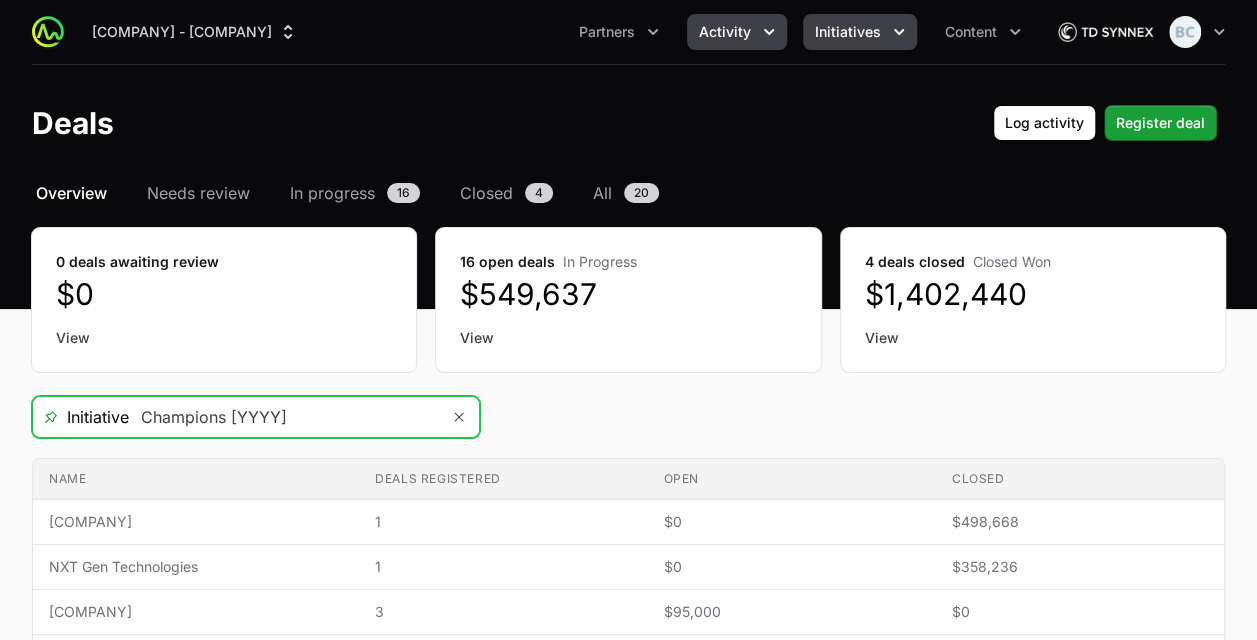 click on "Initiatives" 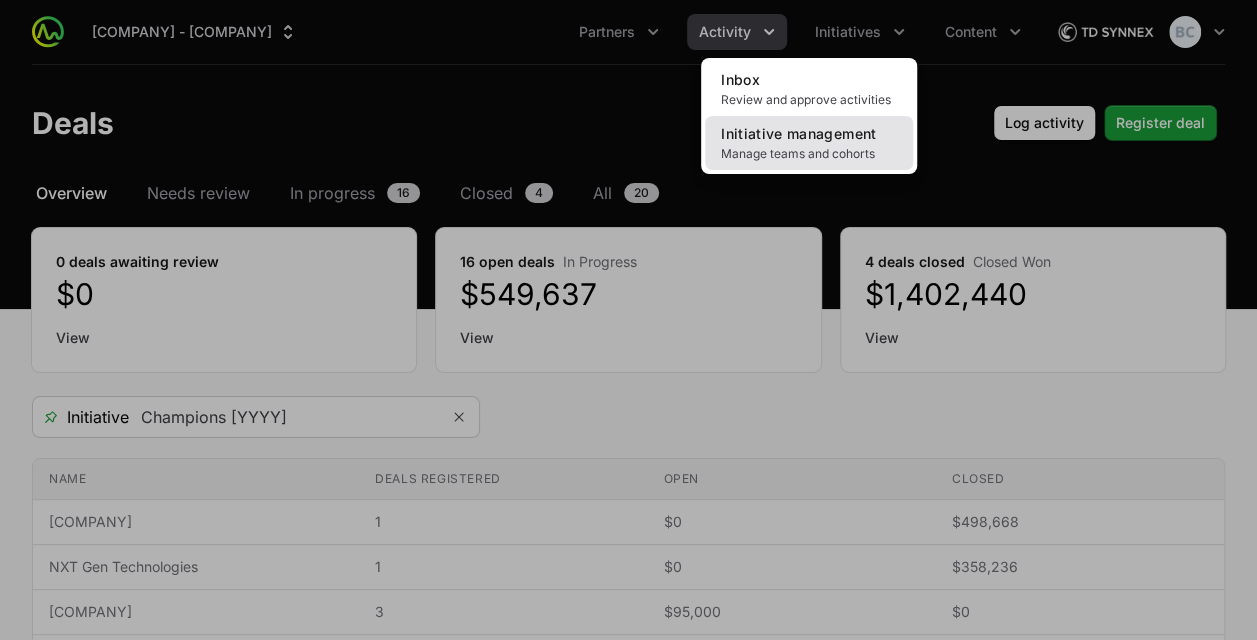 click on "Initiative management" 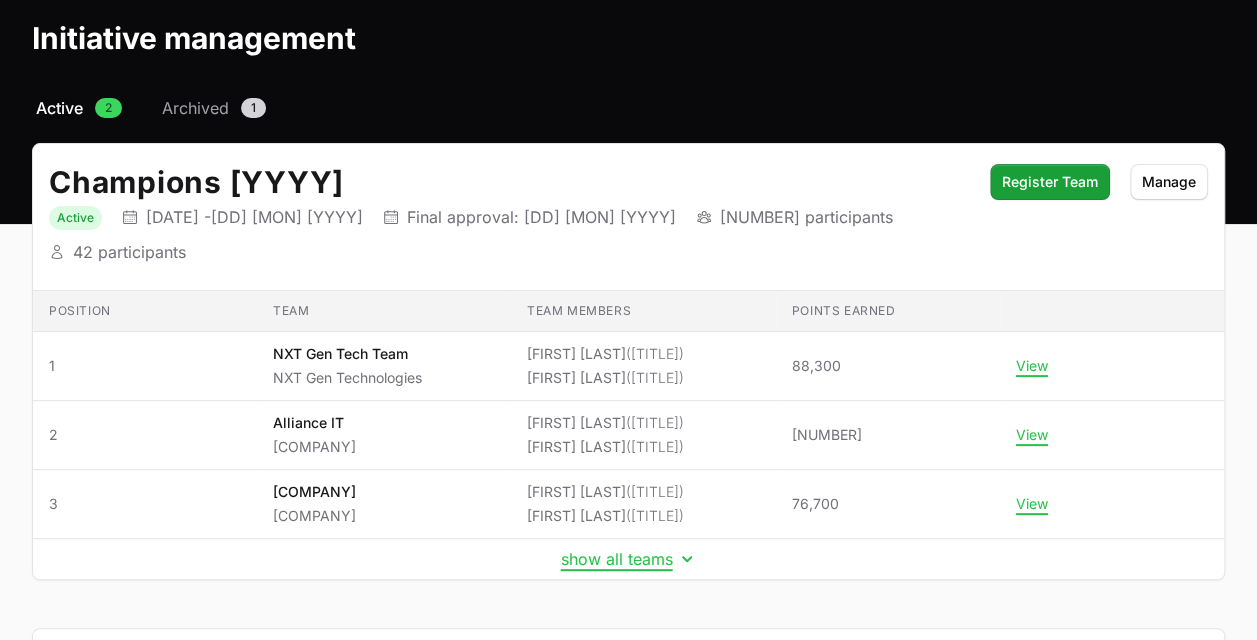 scroll, scrollTop: 86, scrollLeft: 0, axis: vertical 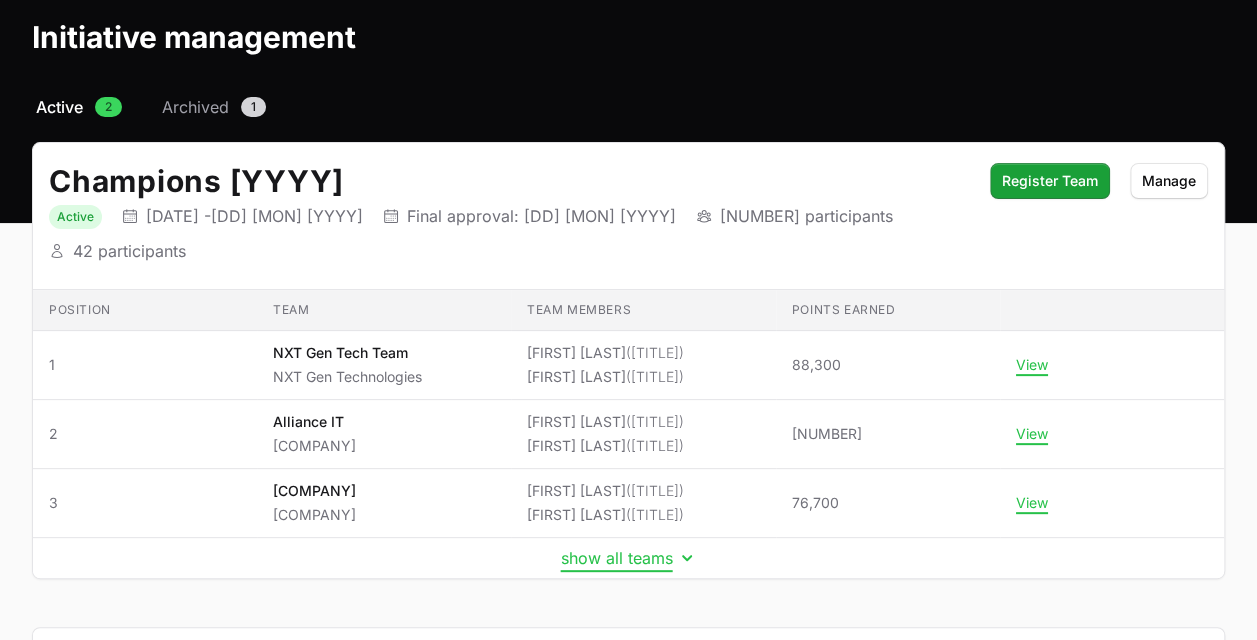 click on "show all teams" 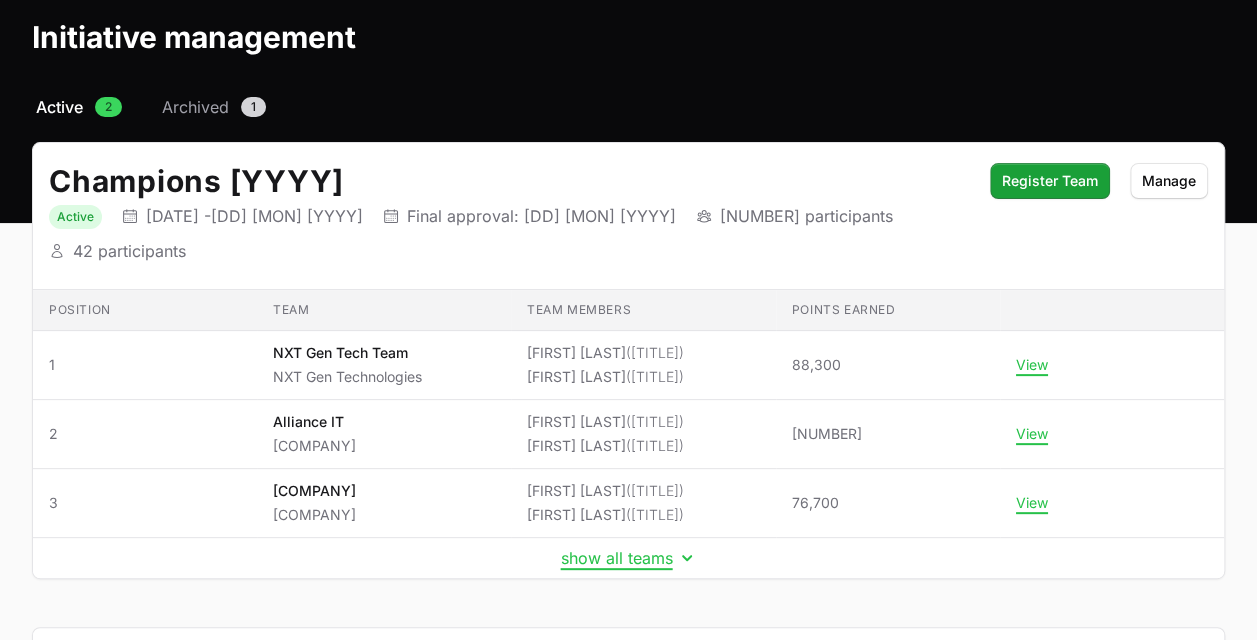 click on "Points earned" 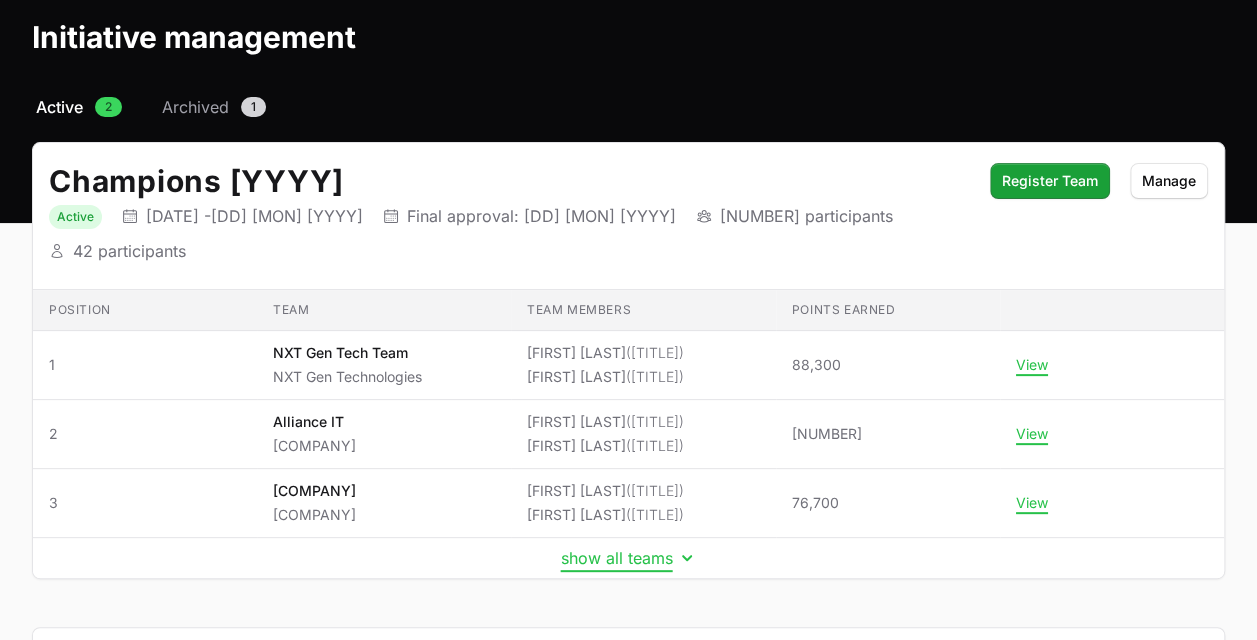 click on "show all teams" 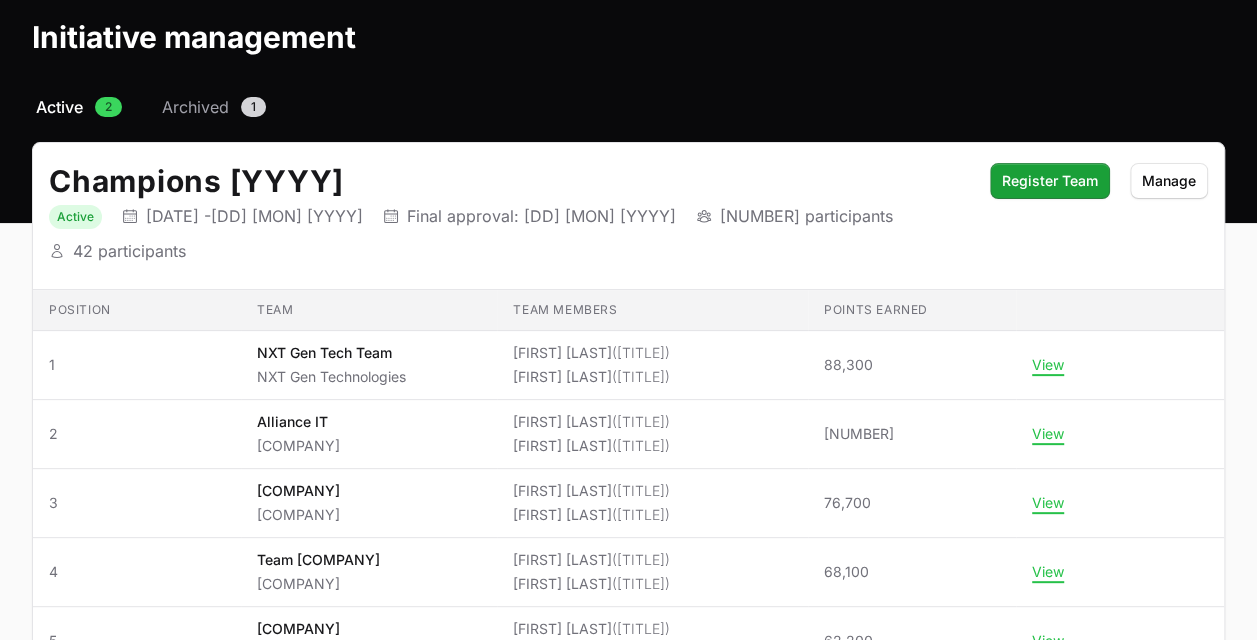 click on "[FIRST] [LAST]   ([TITLE])" 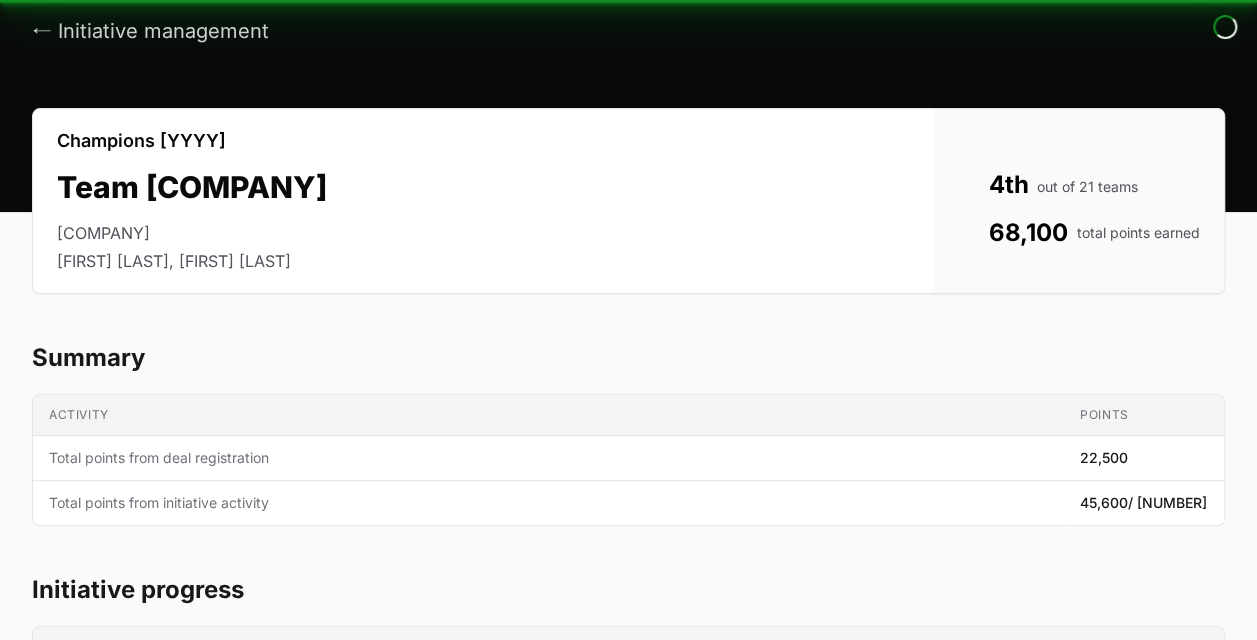 scroll, scrollTop: 0, scrollLeft: 0, axis: both 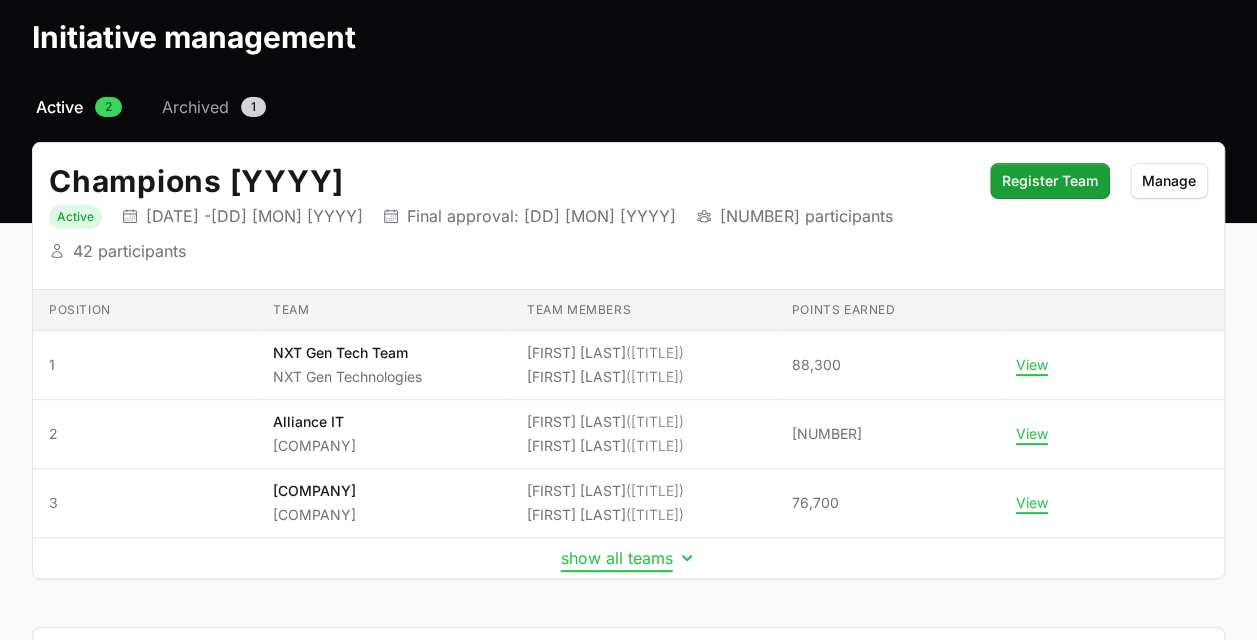 click on "show all teams" 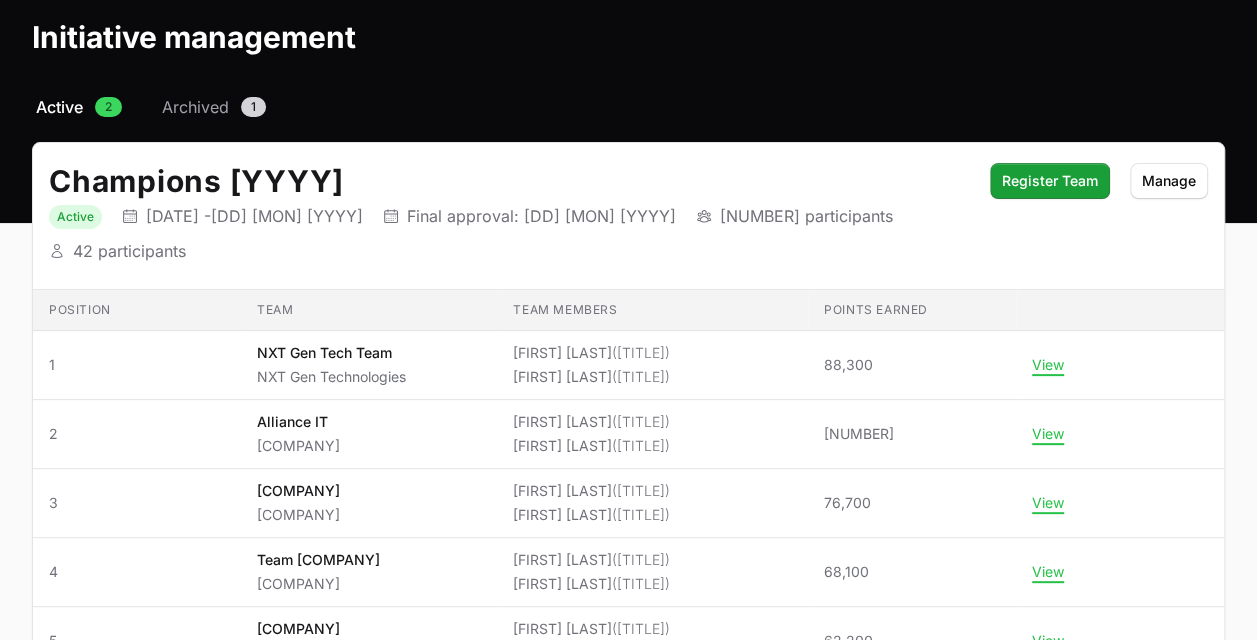 scroll, scrollTop: 0, scrollLeft: 0, axis: both 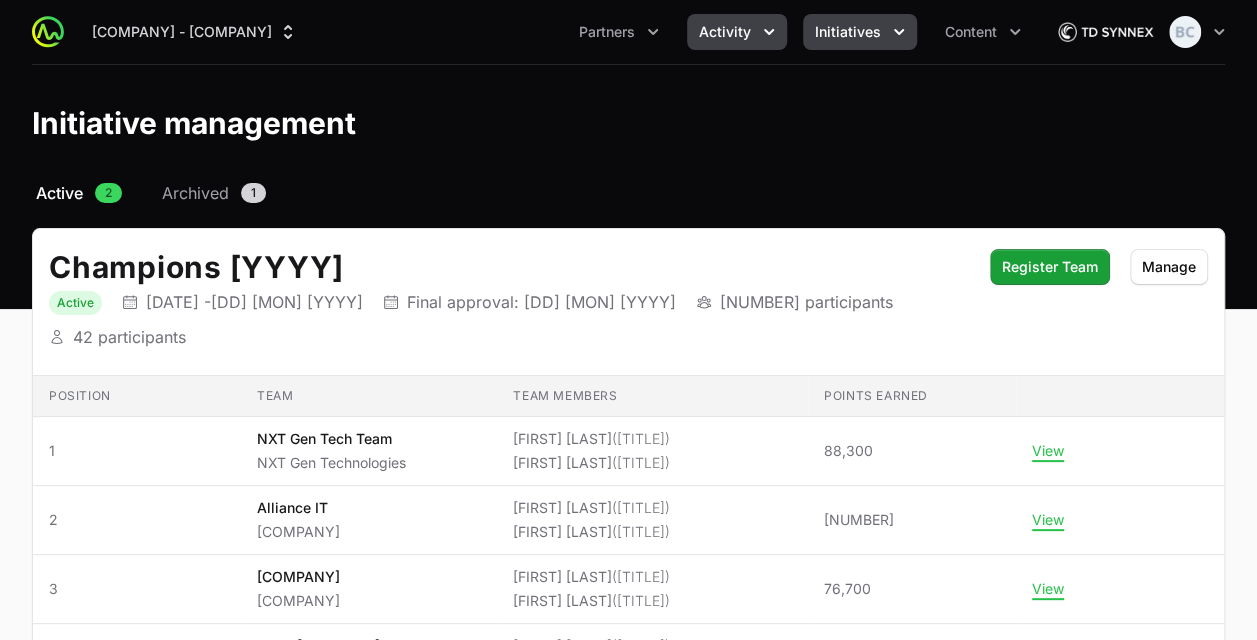 click on "Activity" 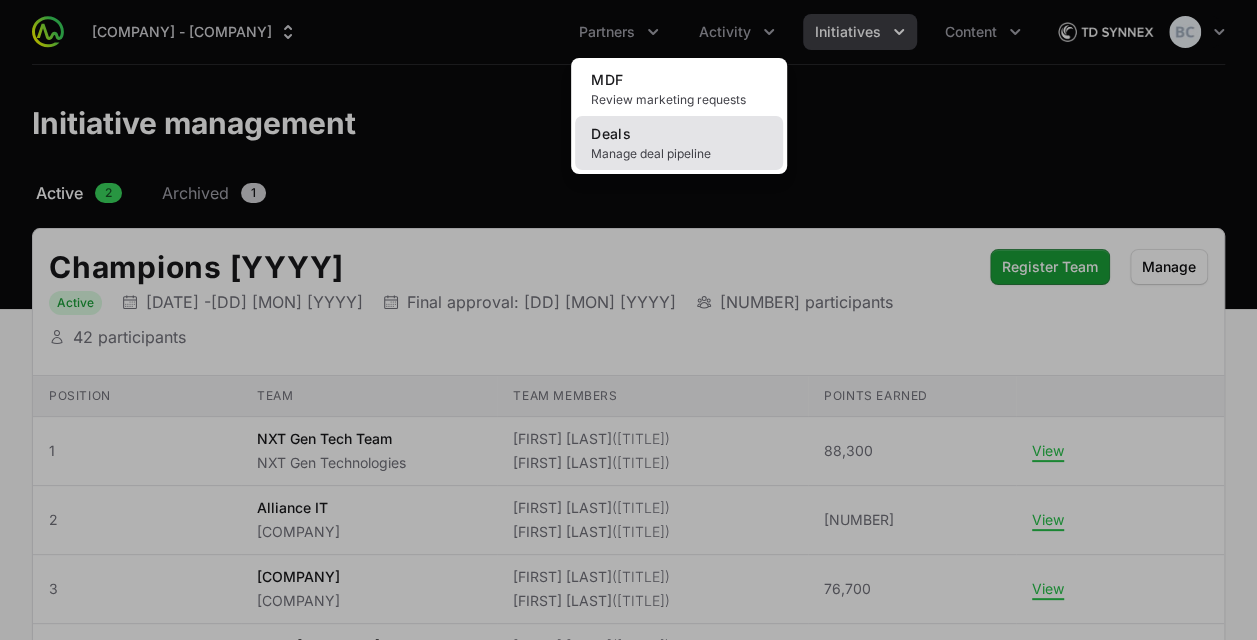 click on "Manage deal pipeline" 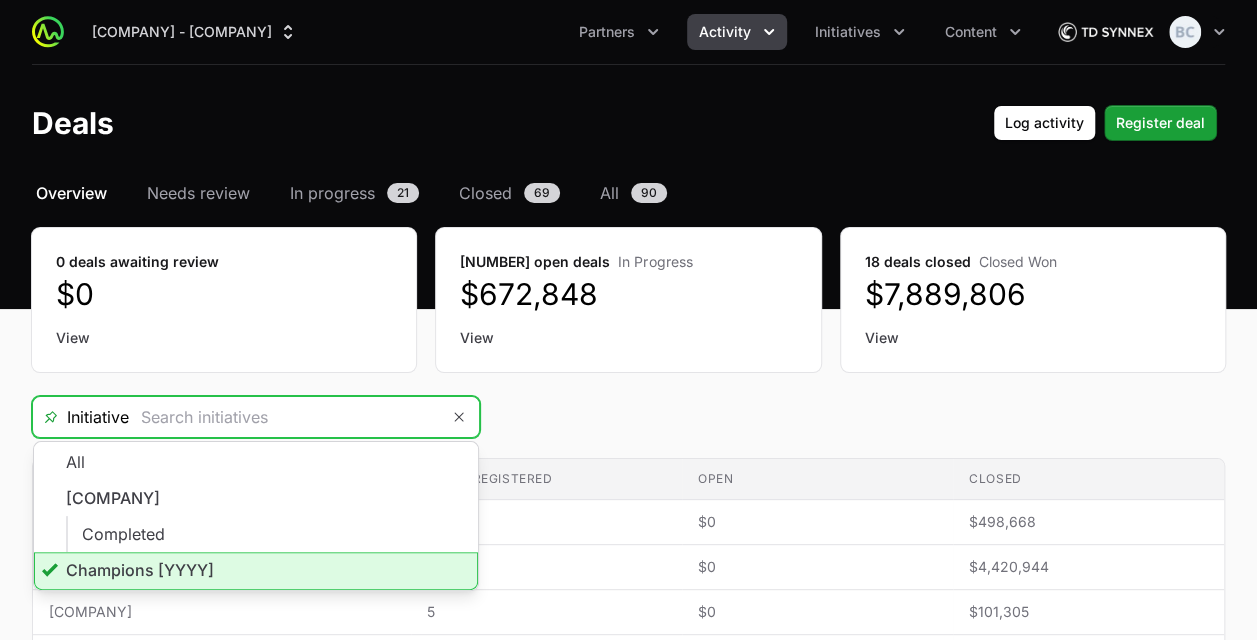 click 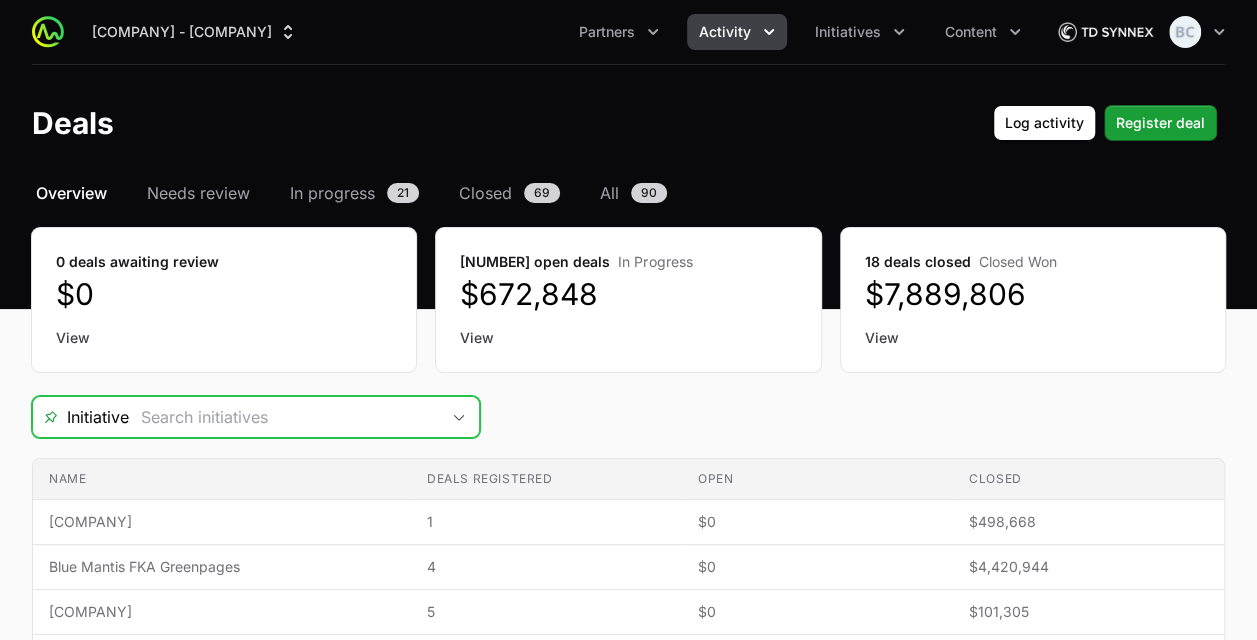 click 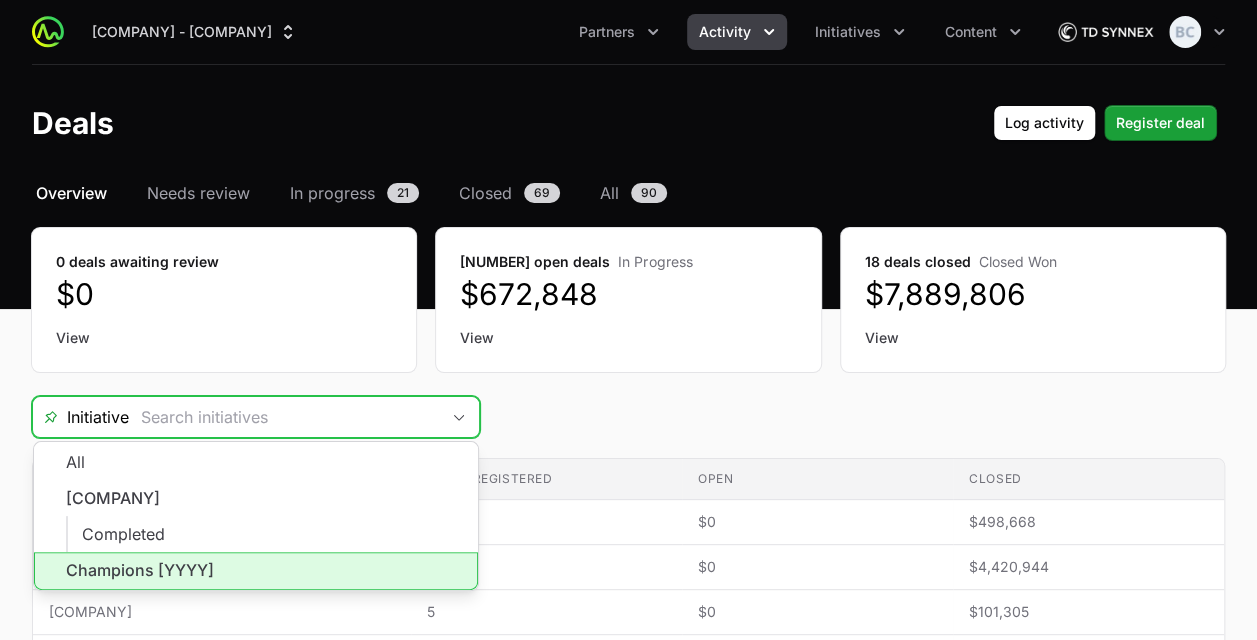 click on "Champions [YYYY]" 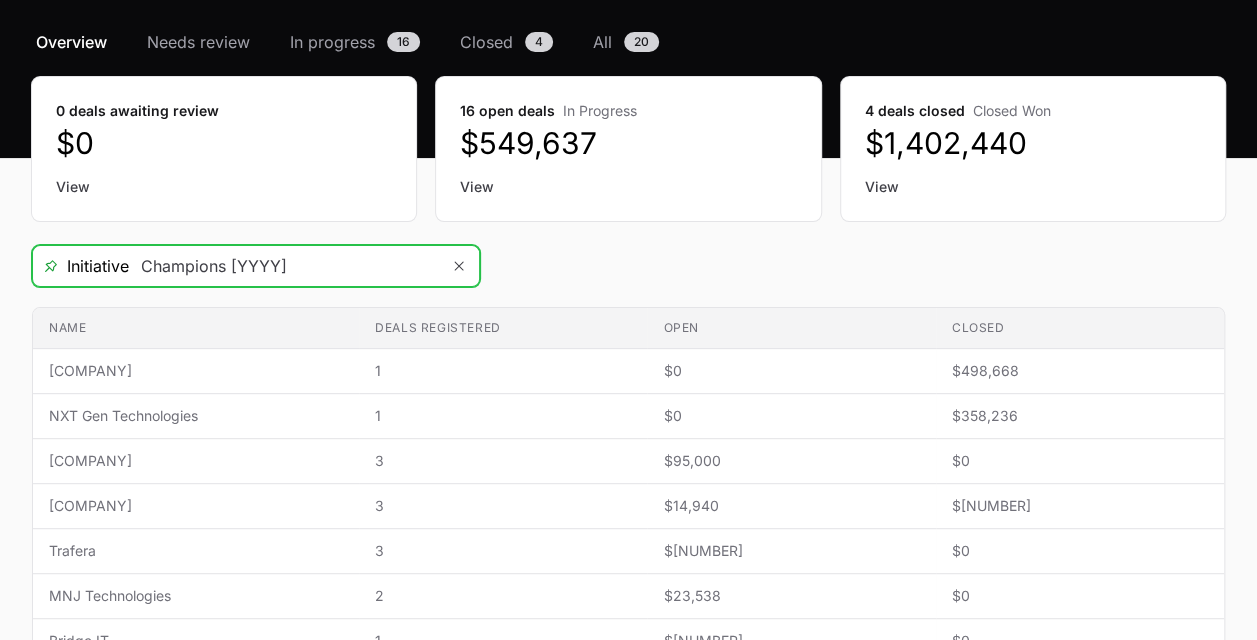 scroll, scrollTop: 152, scrollLeft: 0, axis: vertical 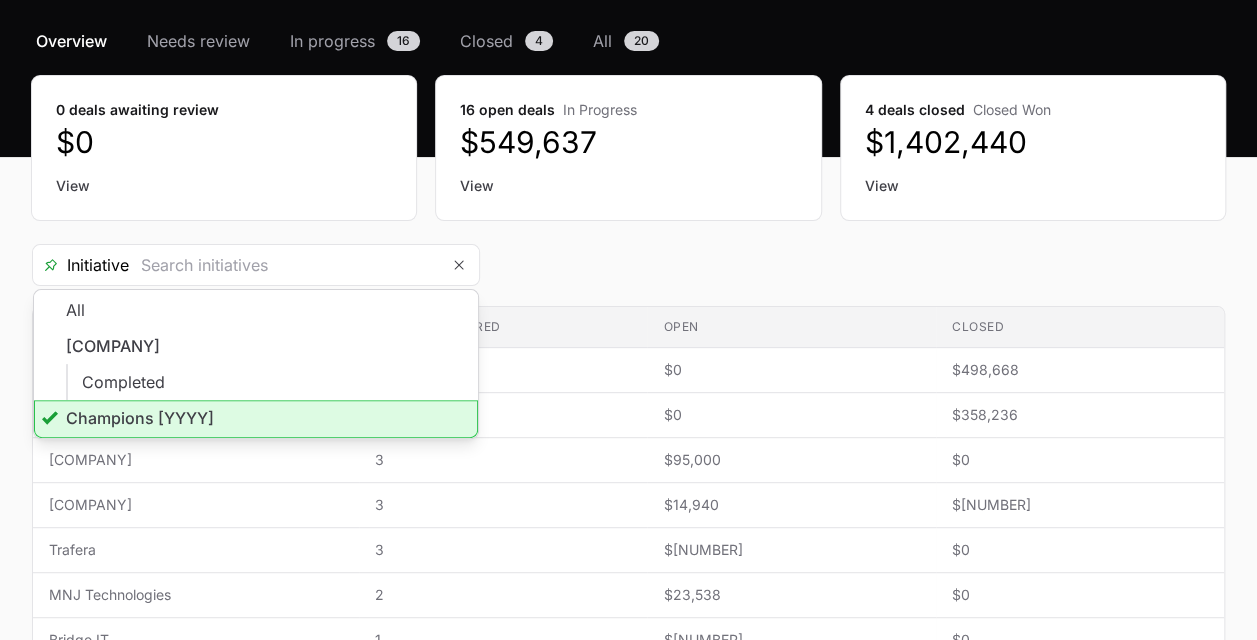 type on "Champions [YYYY]" 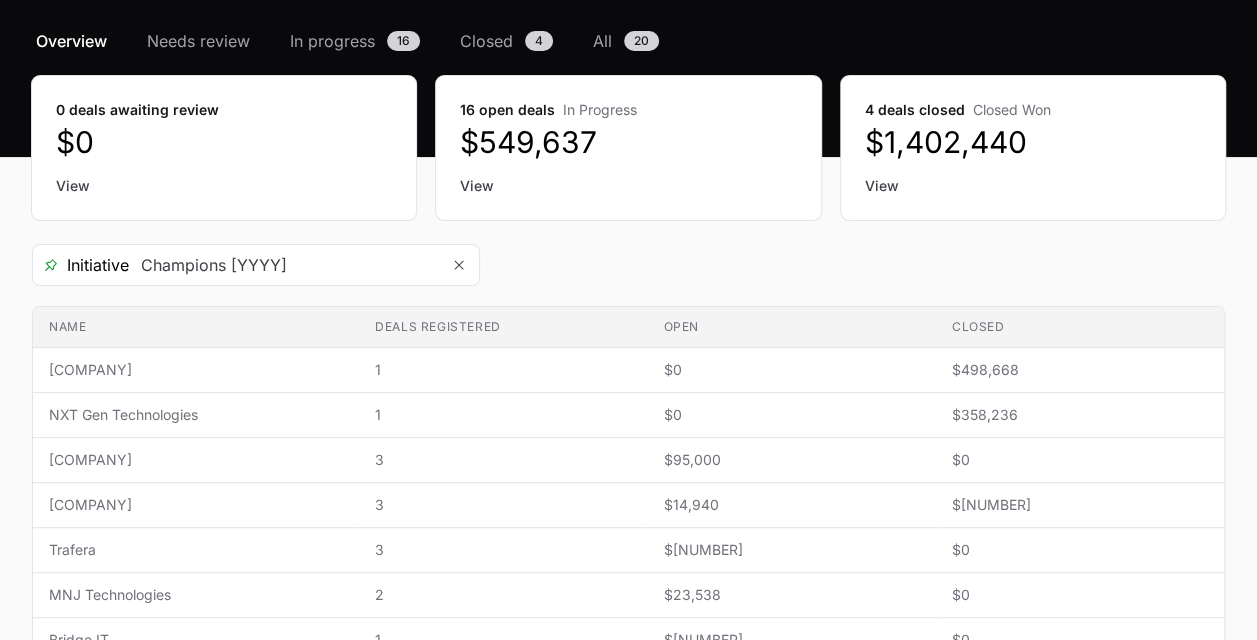 click on "Overview Needs review In progress Closed All Overview Needs review In progress 16 Closed 4 All 20 0 deals awaiting review $0 View 16 open deals In Progress $549,637 View 4 deals closed Closed Won $1,402,440 View Initiative Champions 2025 Name Deals registered Open Closed Name Alliance Technology Group Deals registered 1 Open $0 Closed $498,668 Name NXT Gen Technologies Deals registered 1 Open $0 Closed $358,236 Name Right! Systems Inc Deals registered 3 Open $95,000 Closed $0 Name Valcom Salt Lake City DBA VCLM Deals registered 3 Open $14,940 Closed $533,371 Name Trafera Deals registered 3 Open $60,000 Closed $0 Name MNJ Technologies Deals registered 2 Open $23,538 Closed $0 Name Bridge IT Deals registered 1 Open $271,159 Closed $0 Name AppDirect Deals registered 3 Open $40,000 Closed $0 Name DI Technology Deals registered 1 Open $0 Closed $12,165 Name Zinfinity Deals registered 1 Open $25,000 Closed $0 Name Trusted Tech Team Deals registered 1 Open $20,000 Closed $0 Previous Next Showing 1 1" 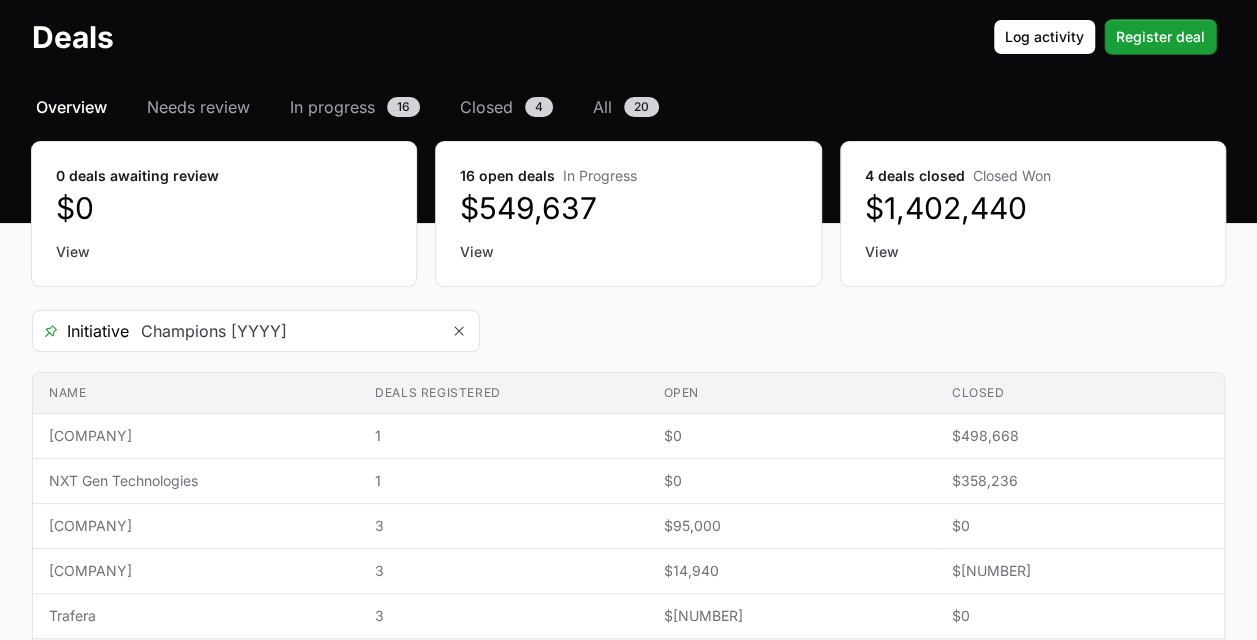 scroll, scrollTop: 62, scrollLeft: 0, axis: vertical 